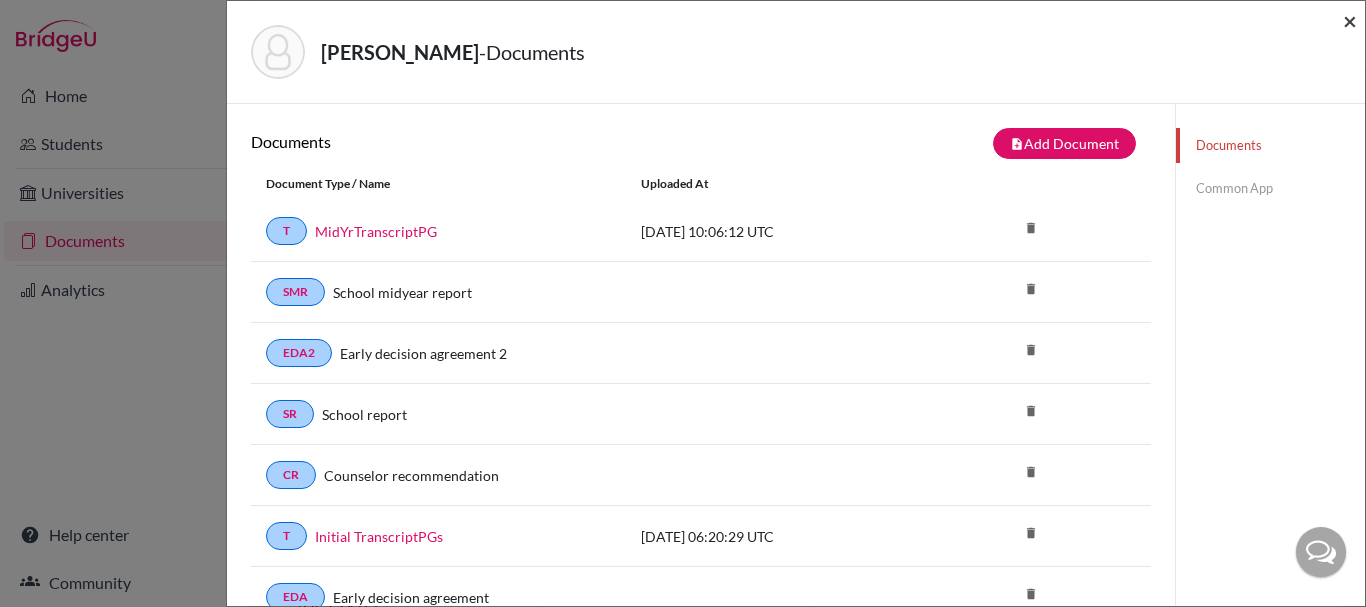 scroll, scrollTop: 0, scrollLeft: 0, axis: both 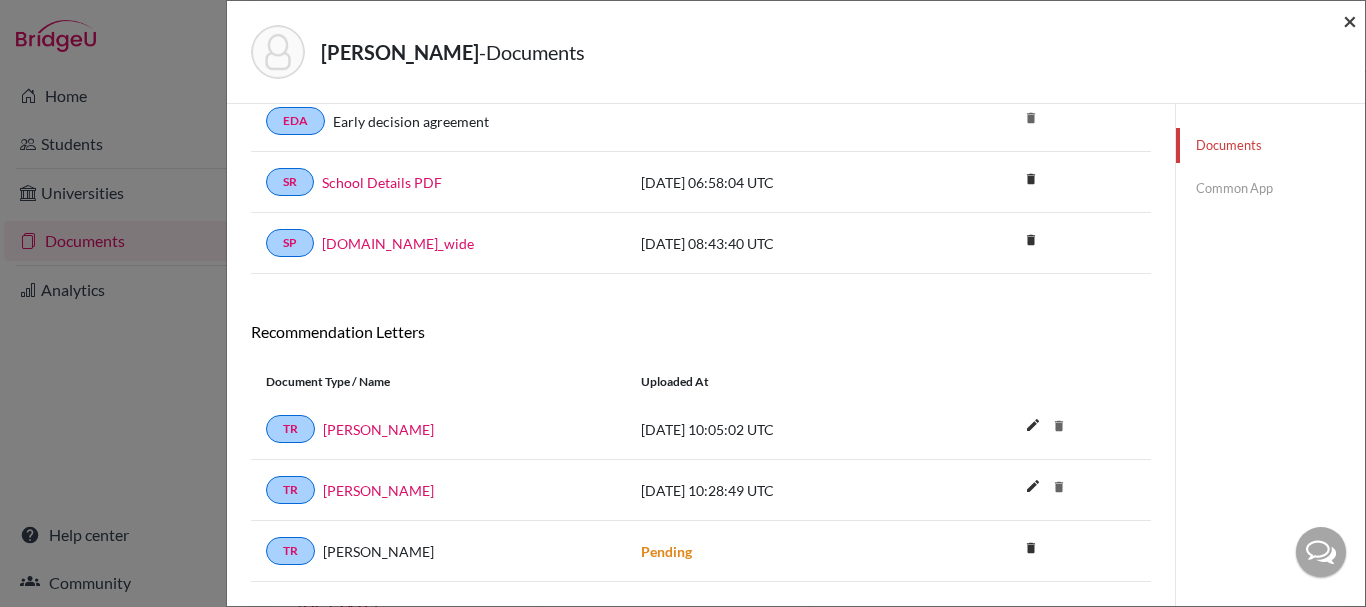 click on "×" at bounding box center (1350, 20) 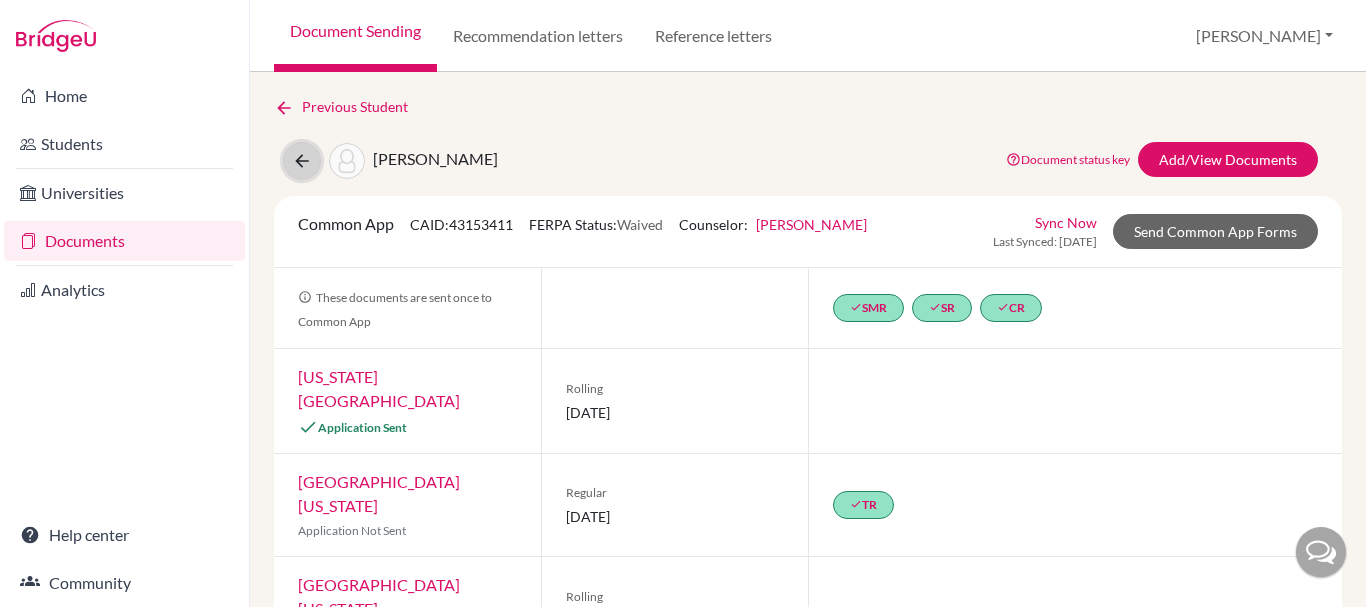 click at bounding box center (302, 161) 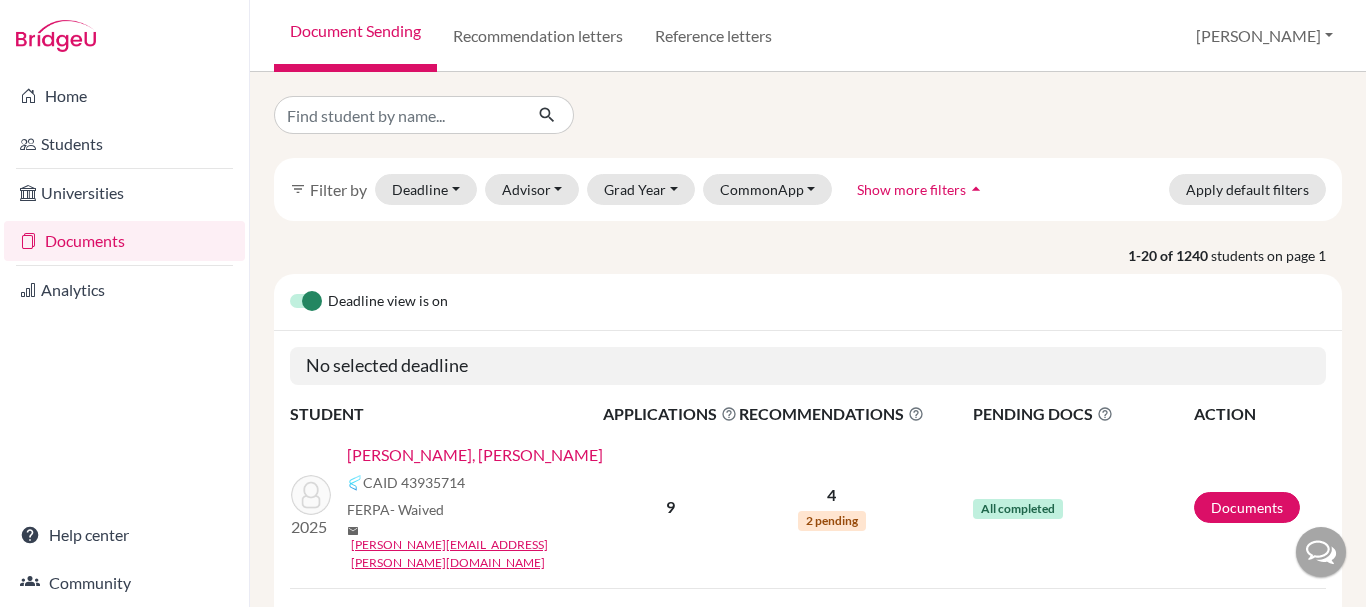 scroll, scrollTop: 0, scrollLeft: 0, axis: both 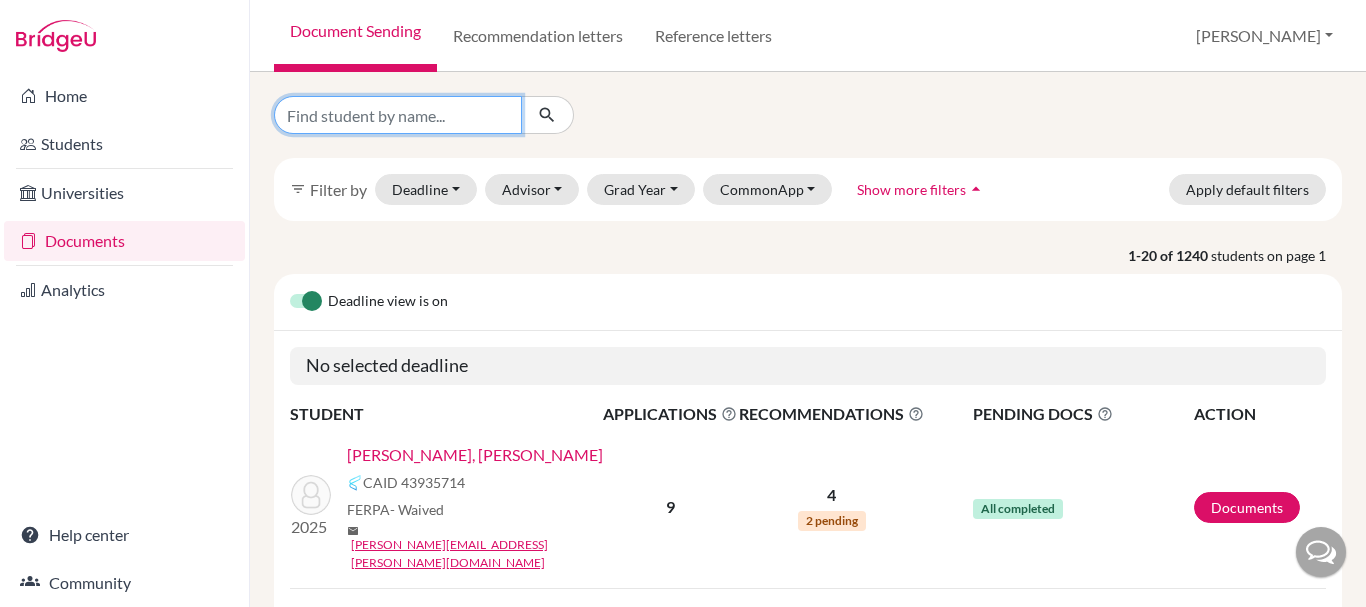 click at bounding box center (398, 115) 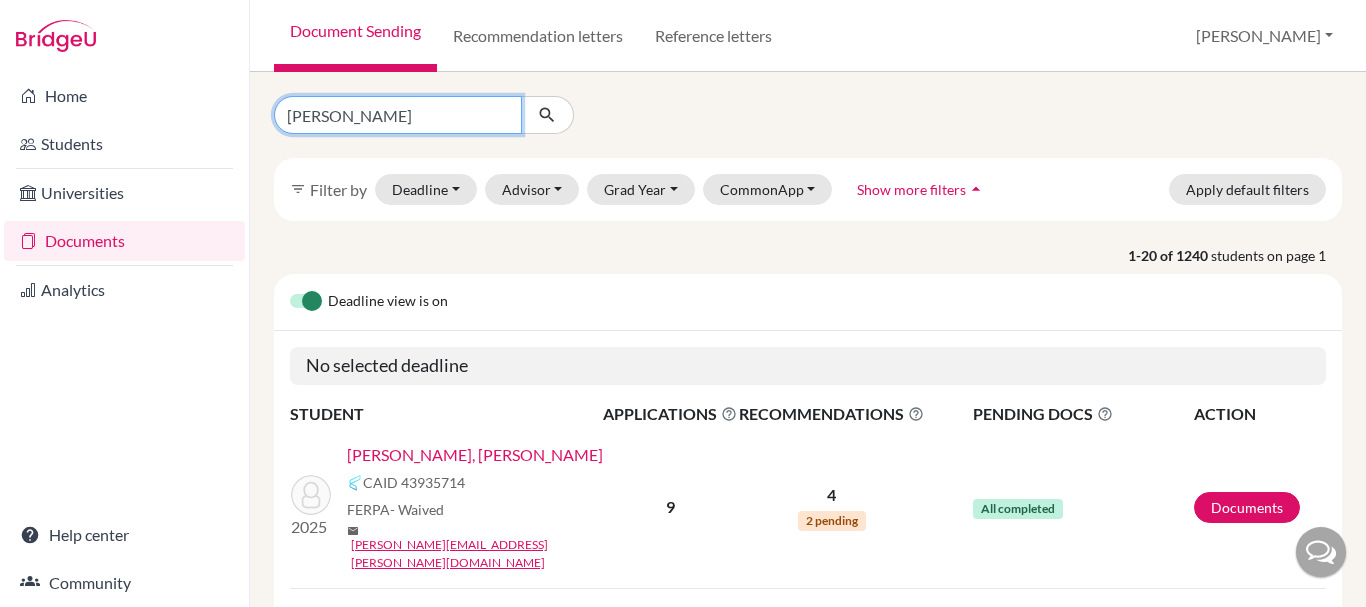 type on "Sara Mittal" 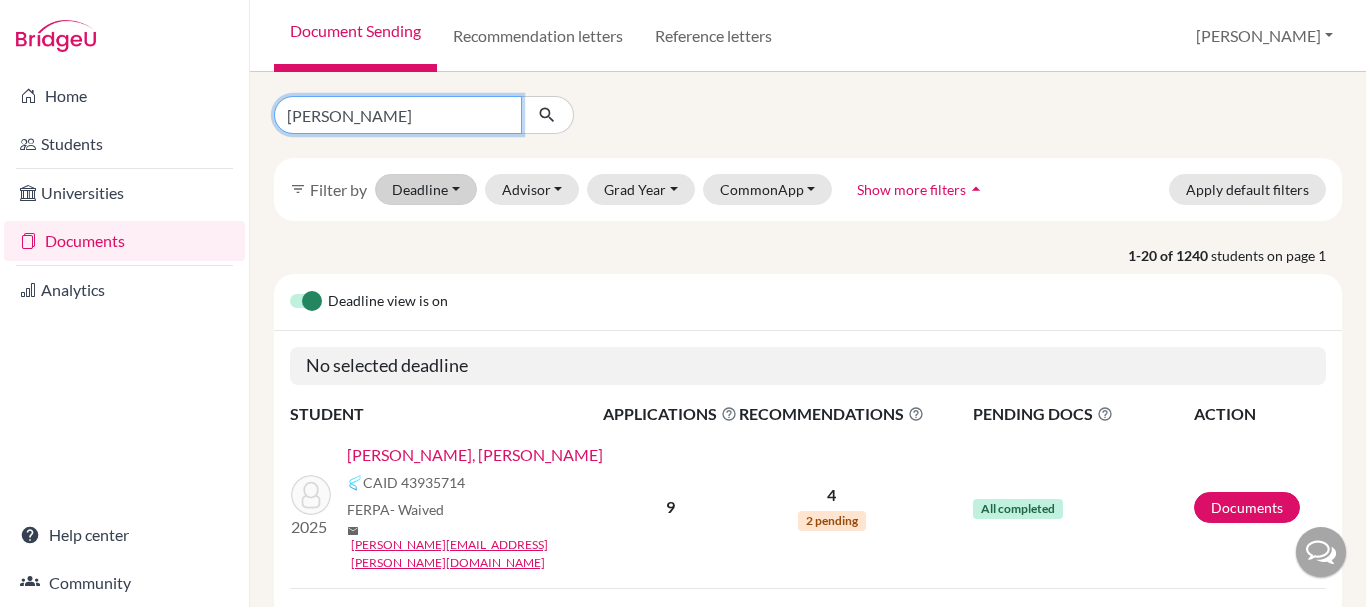 click at bounding box center [547, 115] 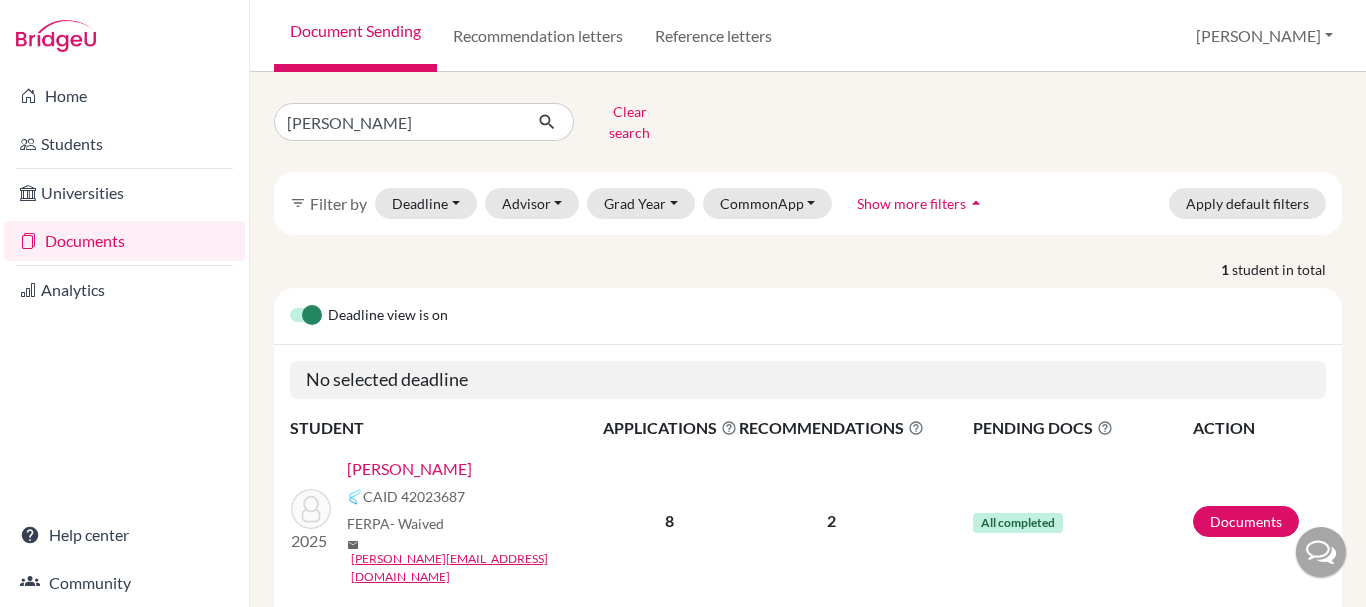 click on "[PERSON_NAME]" at bounding box center (409, 469) 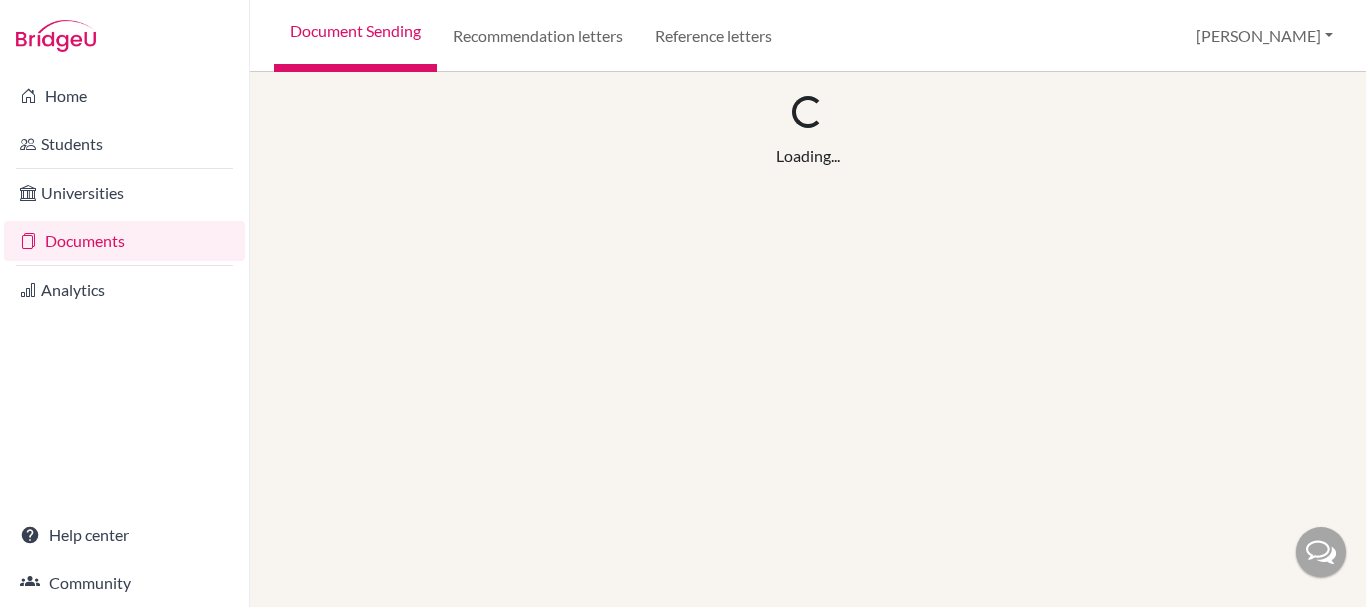 scroll, scrollTop: 0, scrollLeft: 0, axis: both 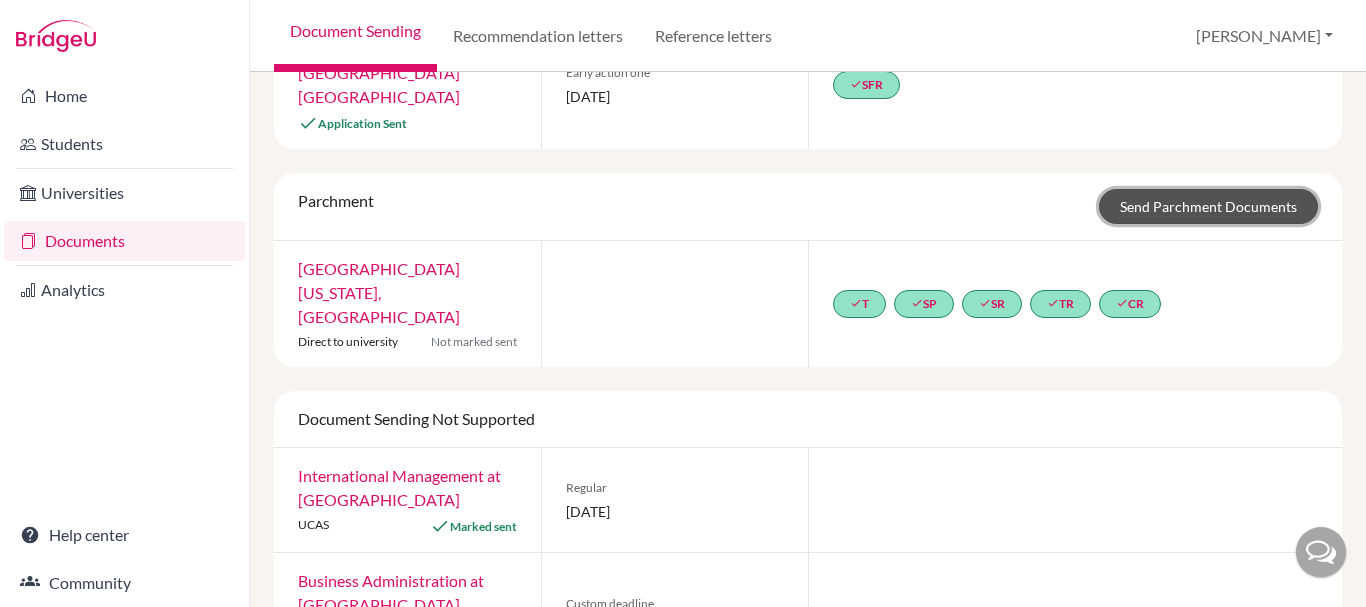 click on "Send Parchment Documents" 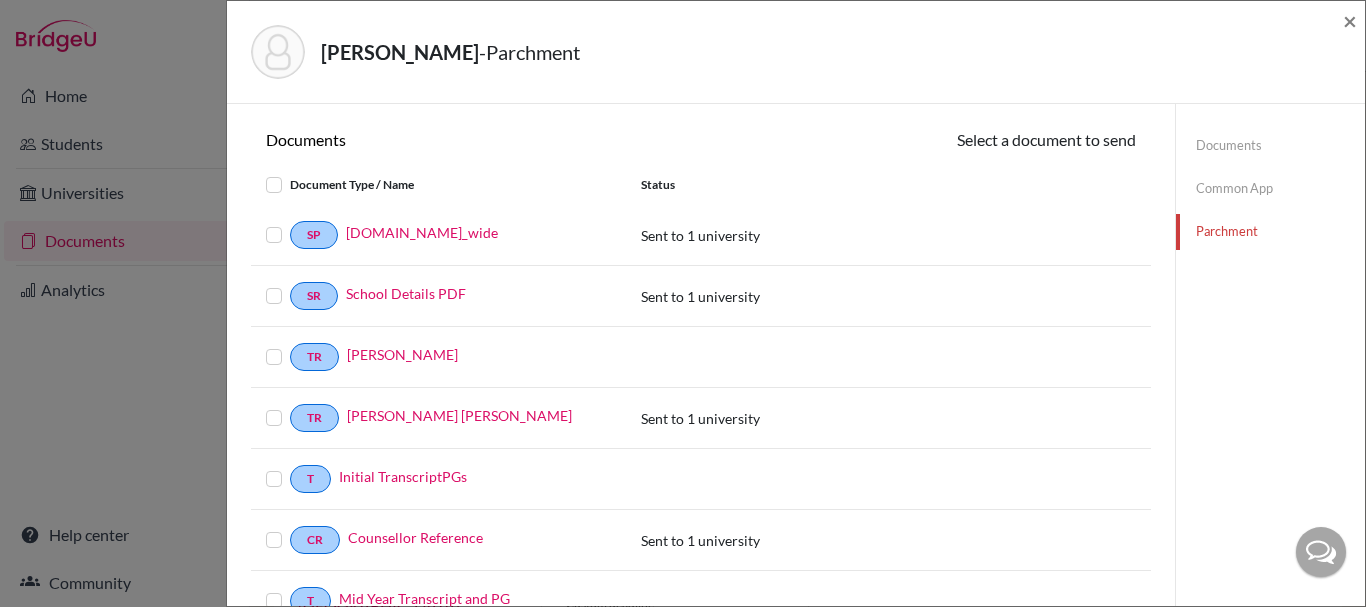 click at bounding box center (290, 223) 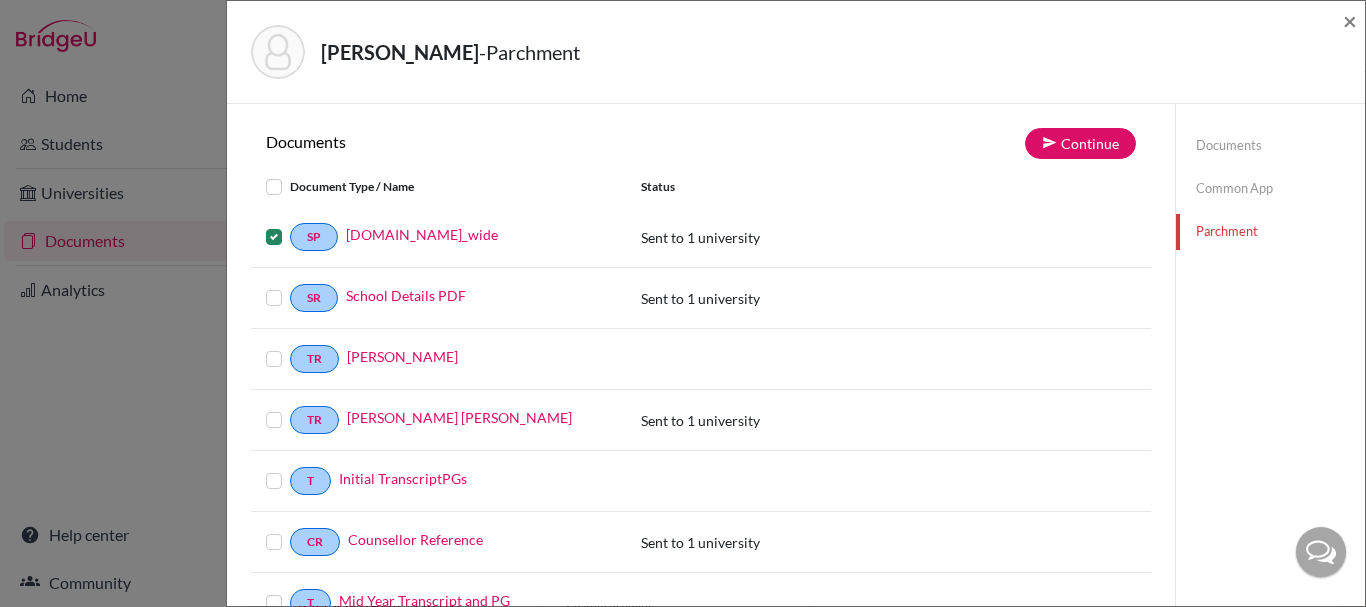 click at bounding box center (290, 347) 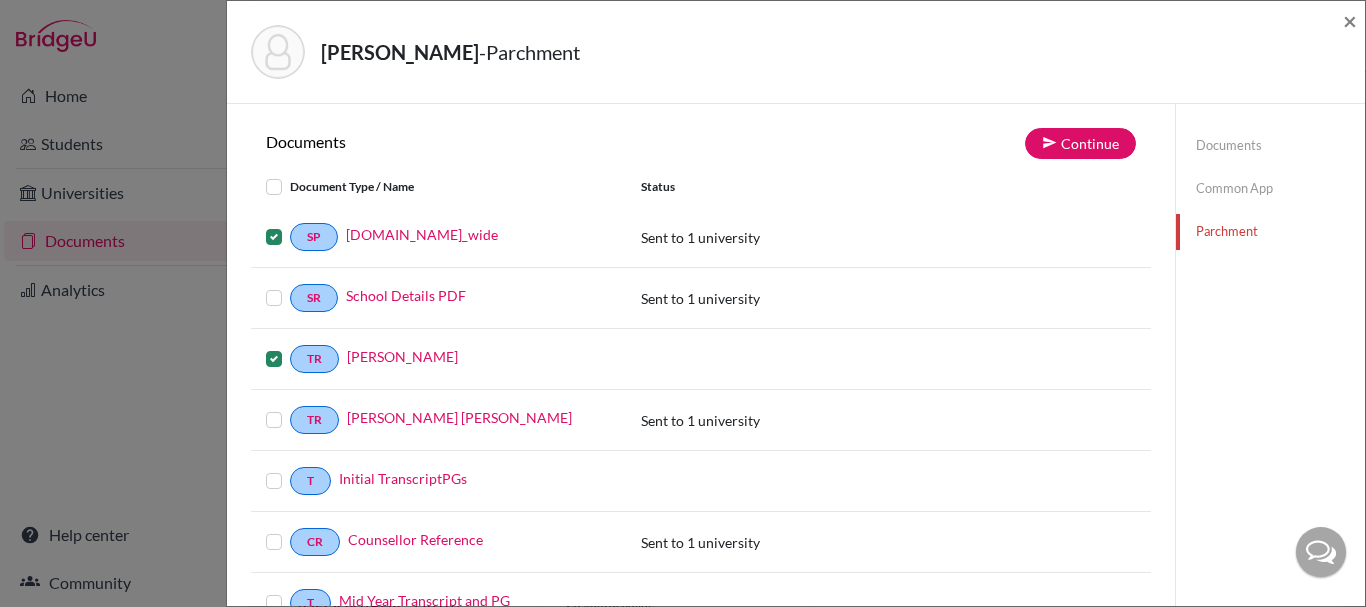 click at bounding box center (290, 286) 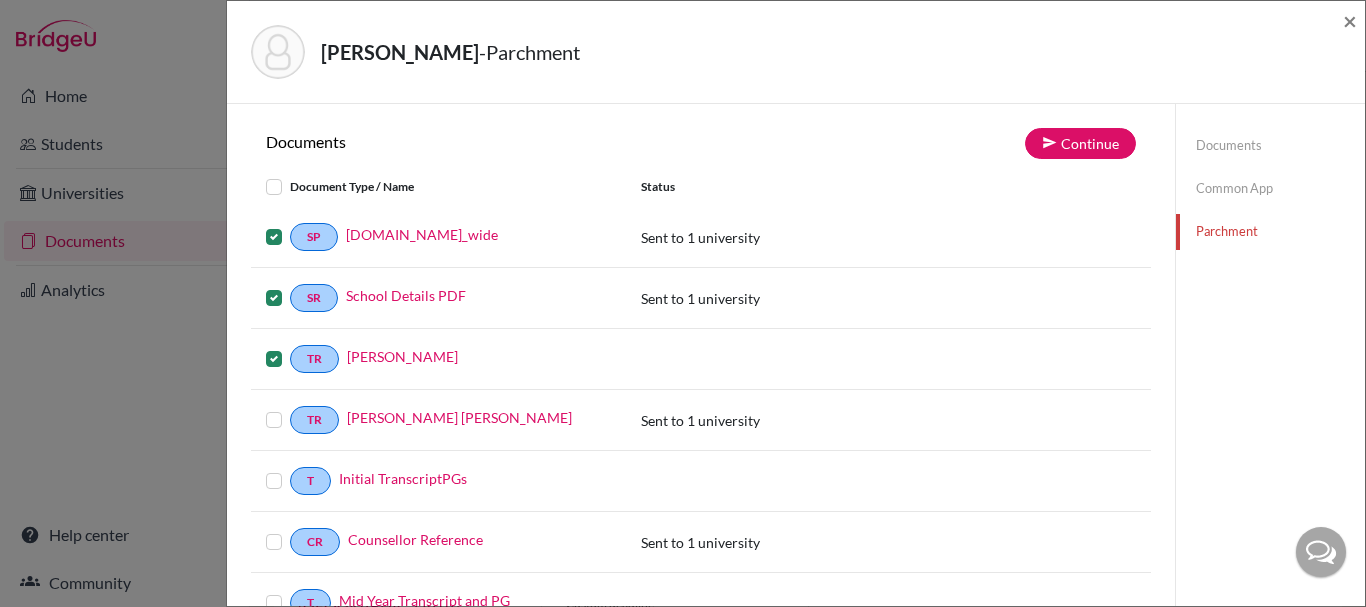 click at bounding box center (290, 408) 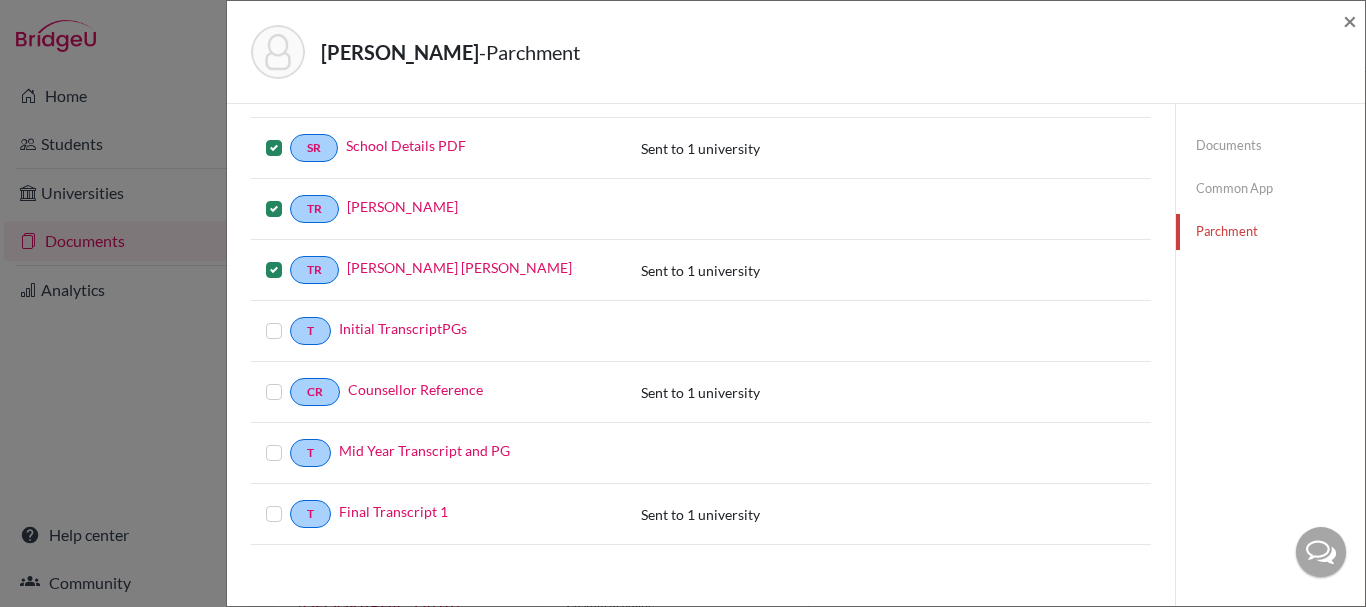 scroll, scrollTop: 152, scrollLeft: 0, axis: vertical 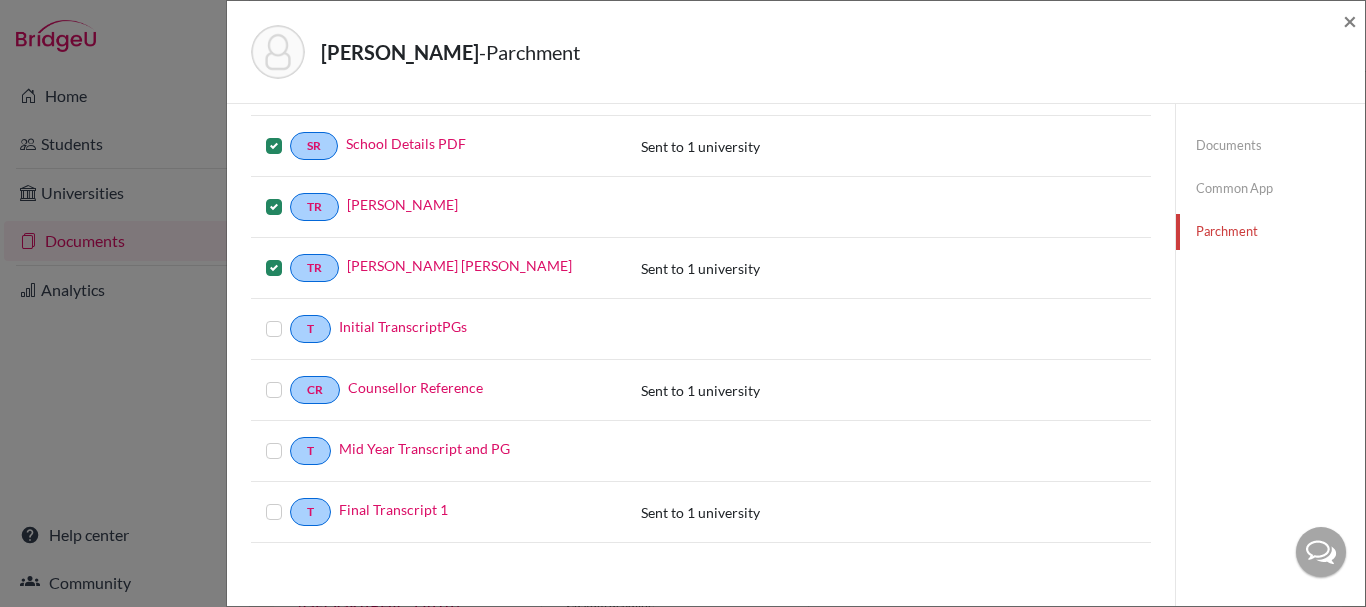 click at bounding box center [290, 378] 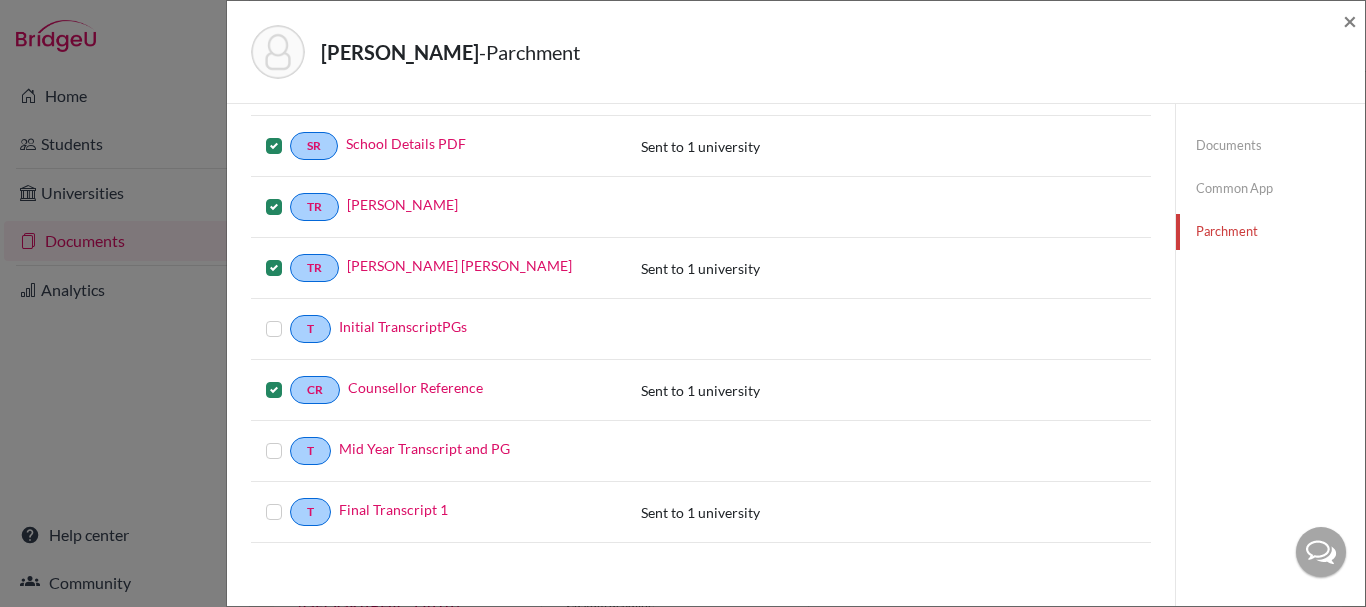click at bounding box center [290, 439] 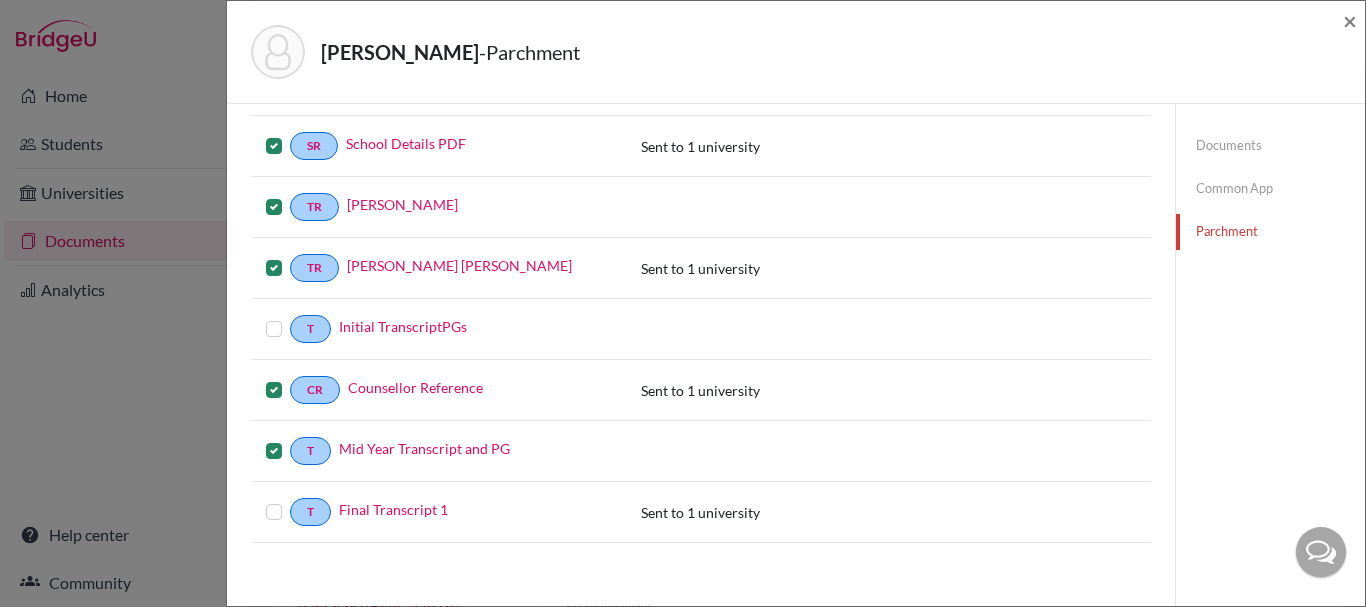 click at bounding box center (290, 500) 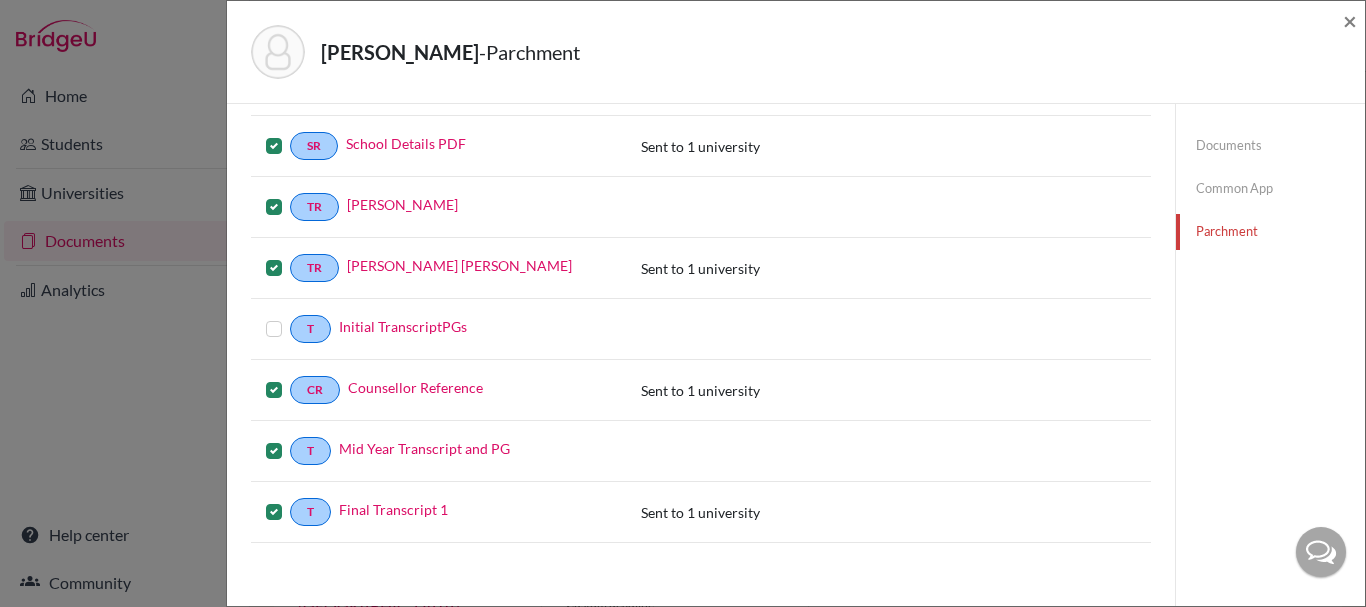 scroll, scrollTop: 0, scrollLeft: 0, axis: both 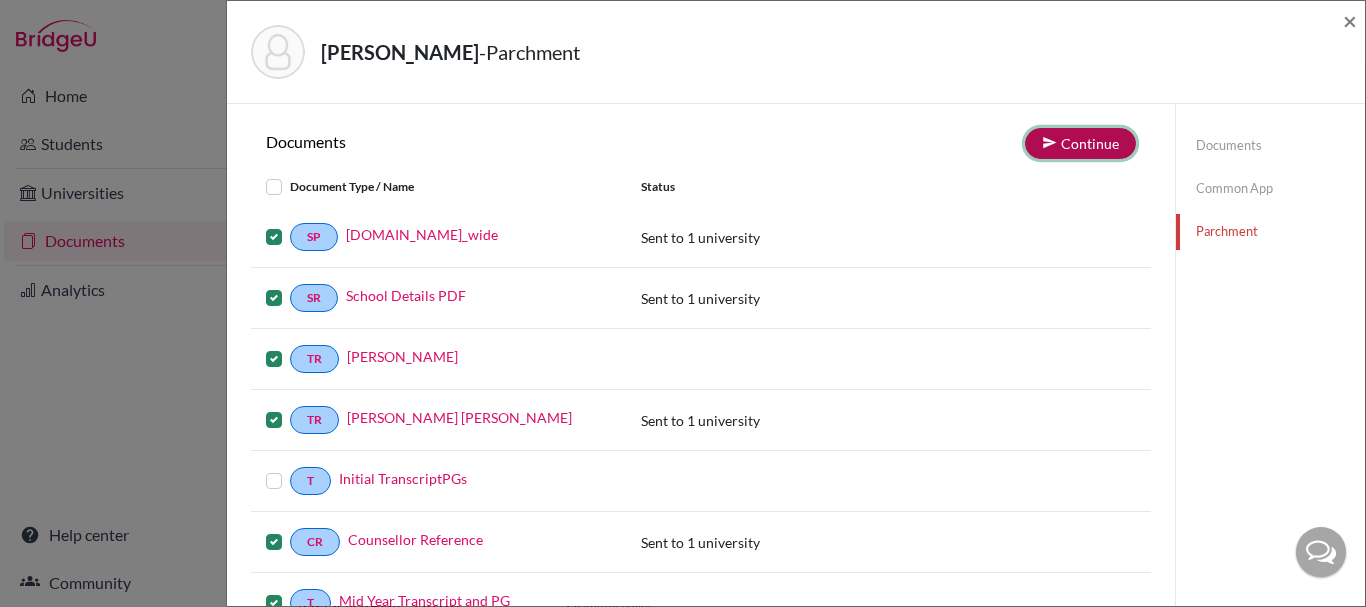 click on "Continue" at bounding box center [1080, 143] 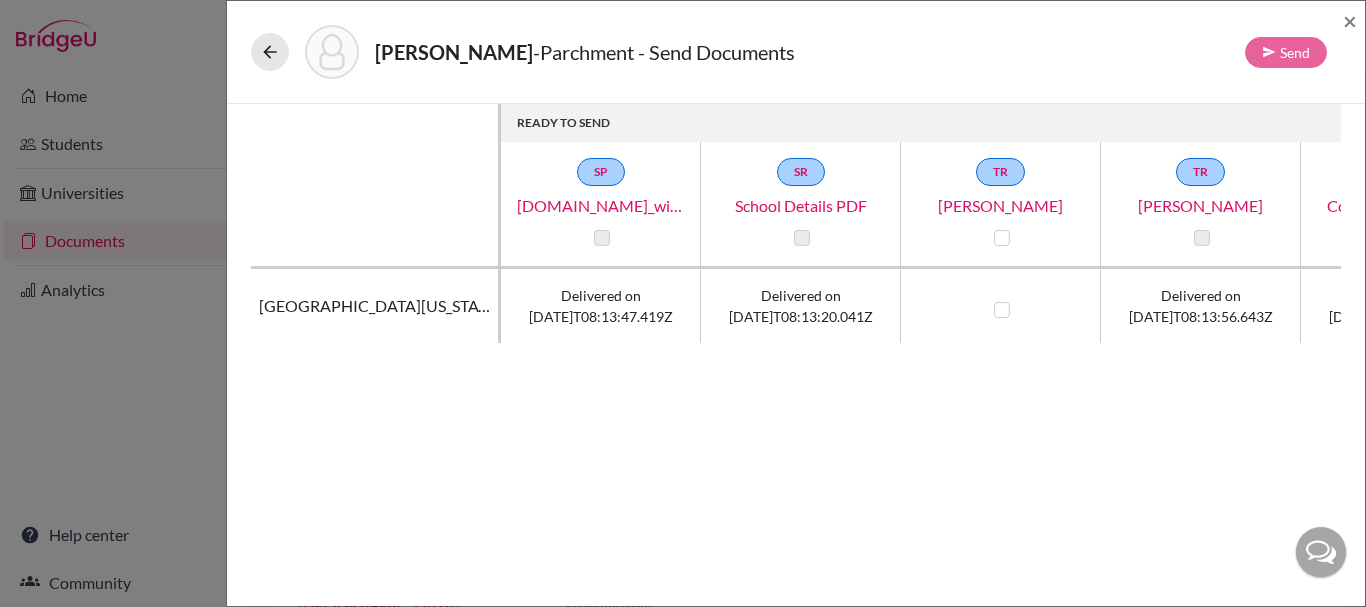 click at bounding box center (602, 238) 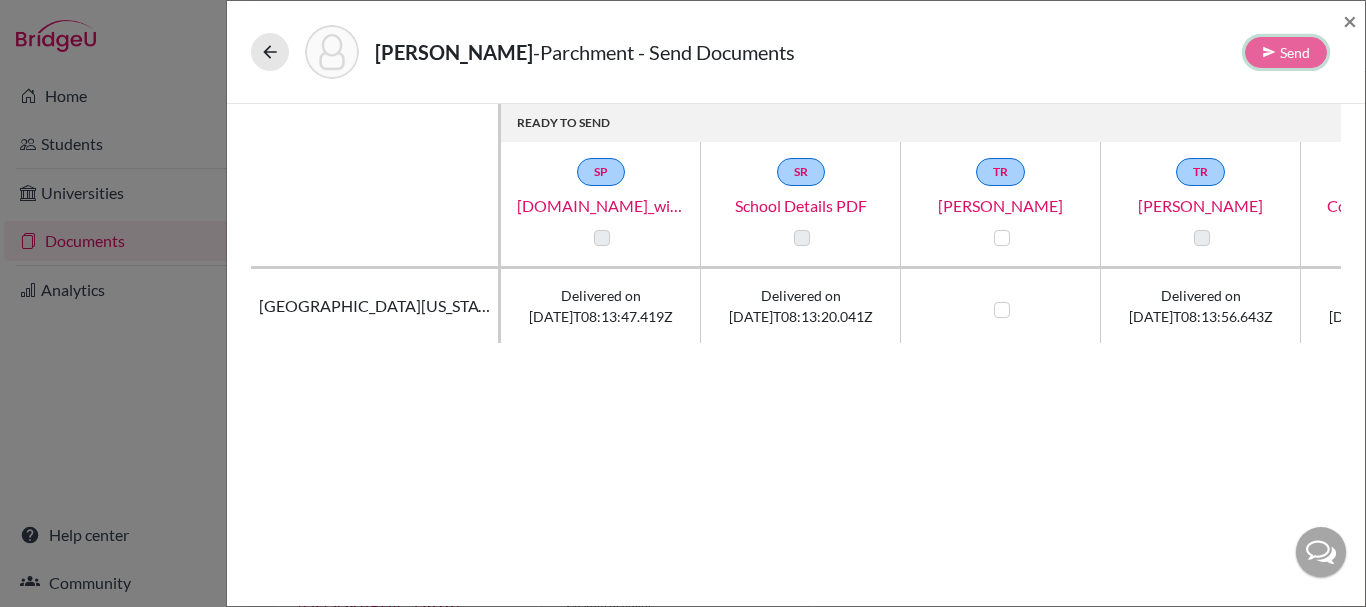 click on "Send" at bounding box center (1286, 52) 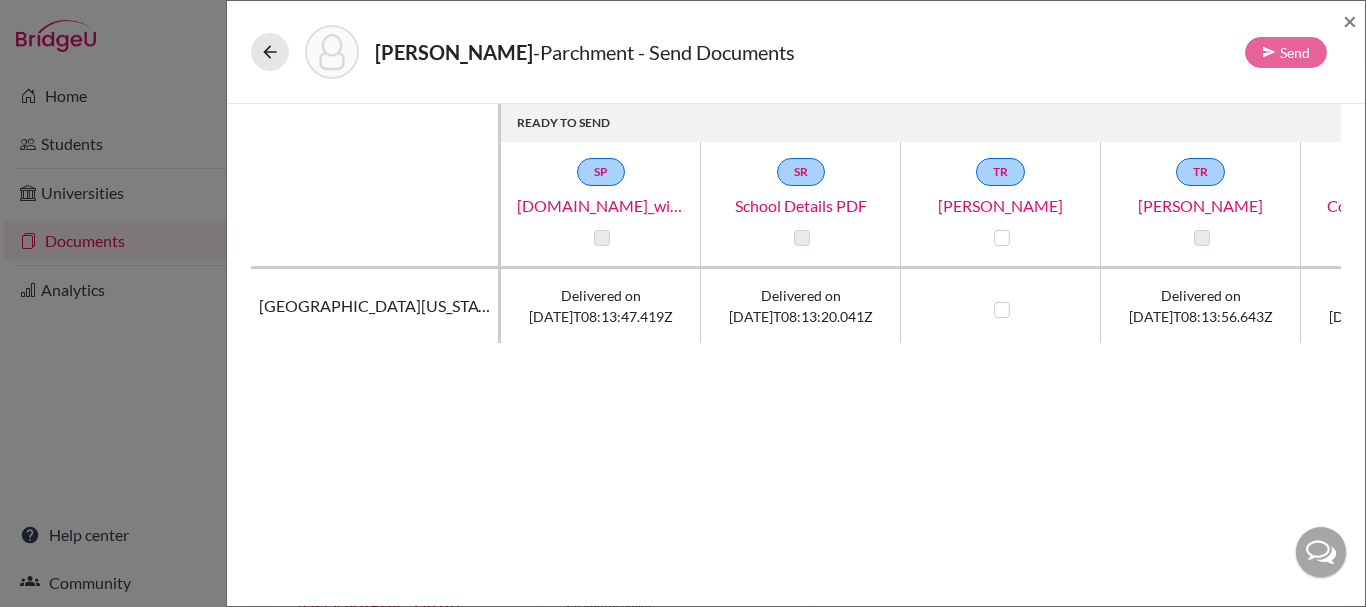click at bounding box center [602, 238] 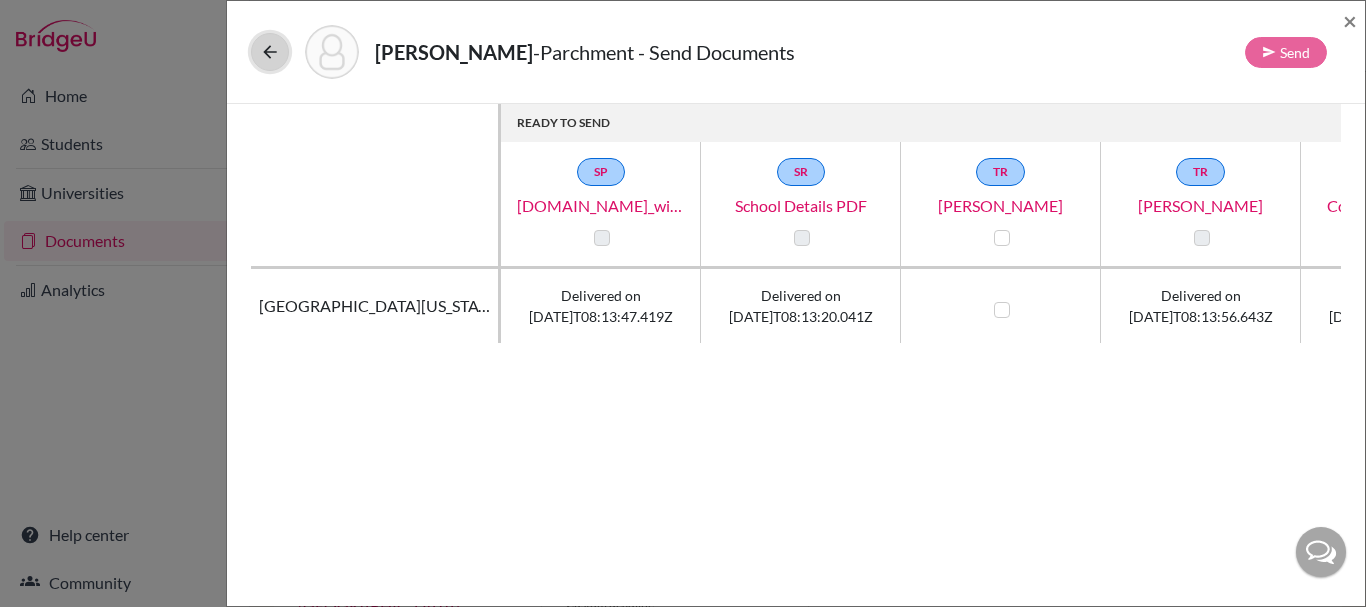 click at bounding box center (270, 52) 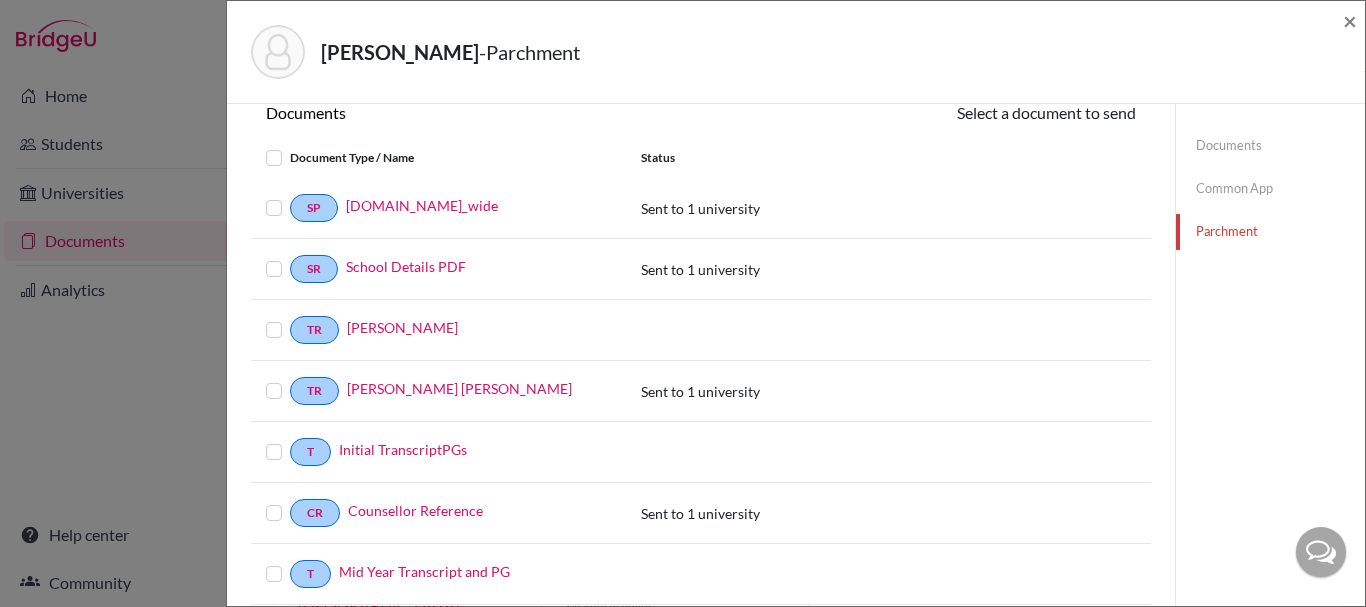 scroll, scrollTop: 0, scrollLeft: 0, axis: both 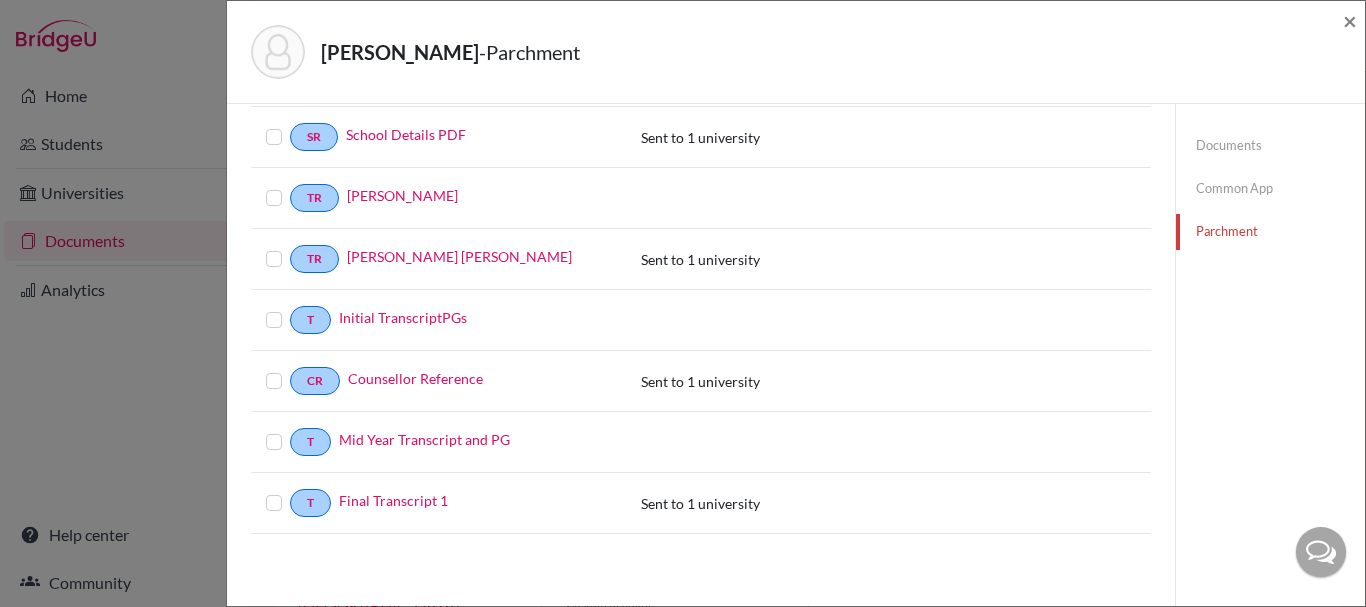 click on "Common App" 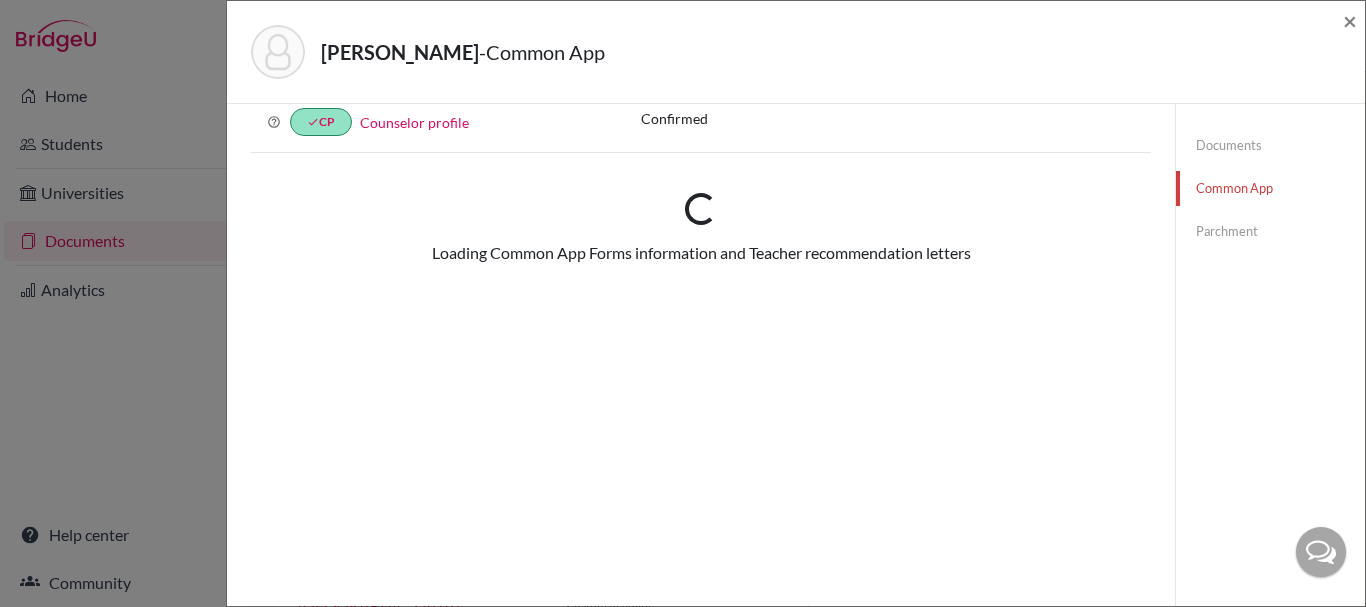 scroll, scrollTop: 159, scrollLeft: 0, axis: vertical 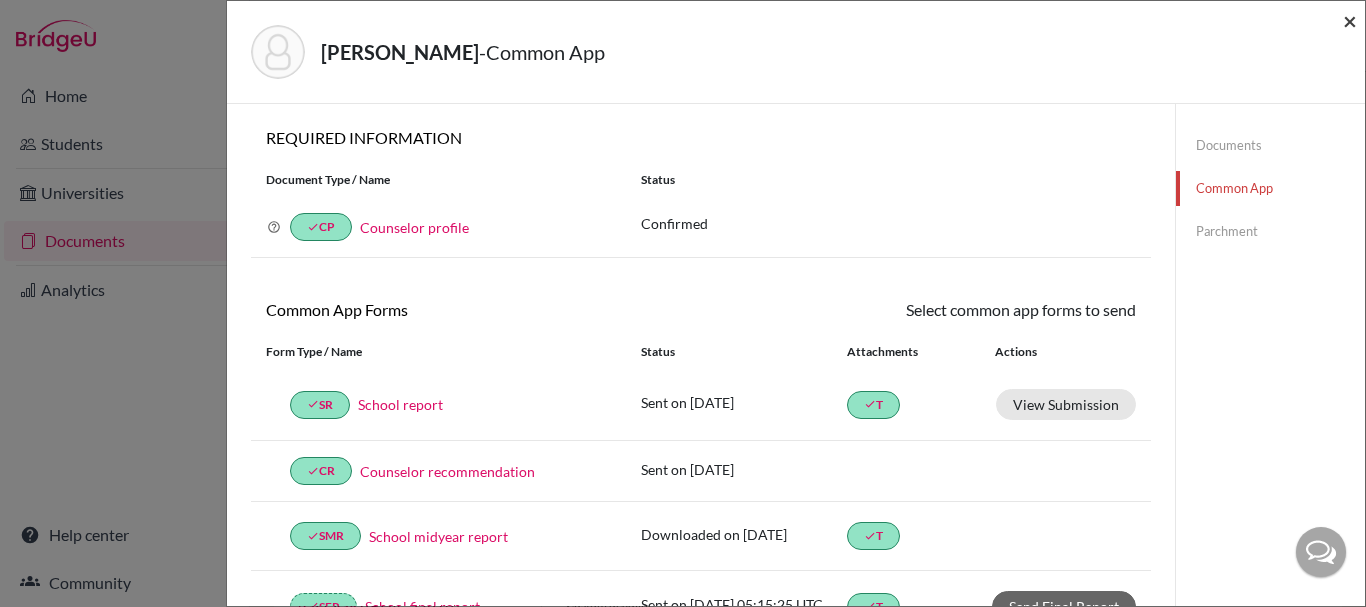 click on "×" at bounding box center (1350, 20) 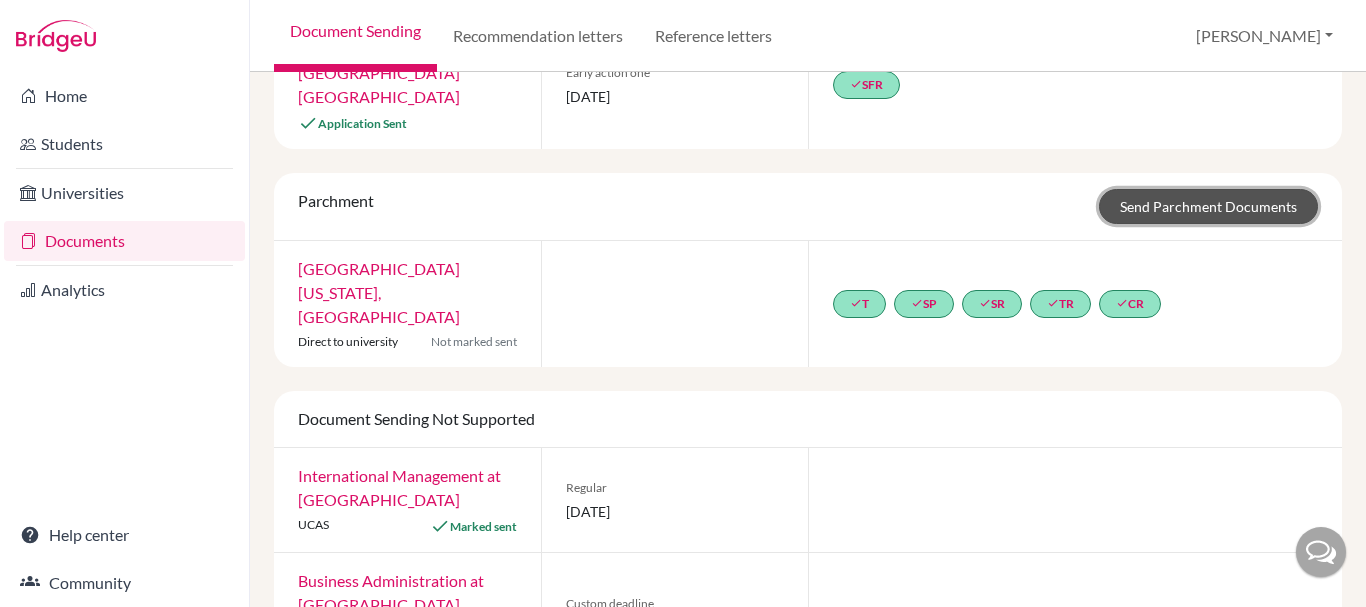 click on "Send Parchment Documents" 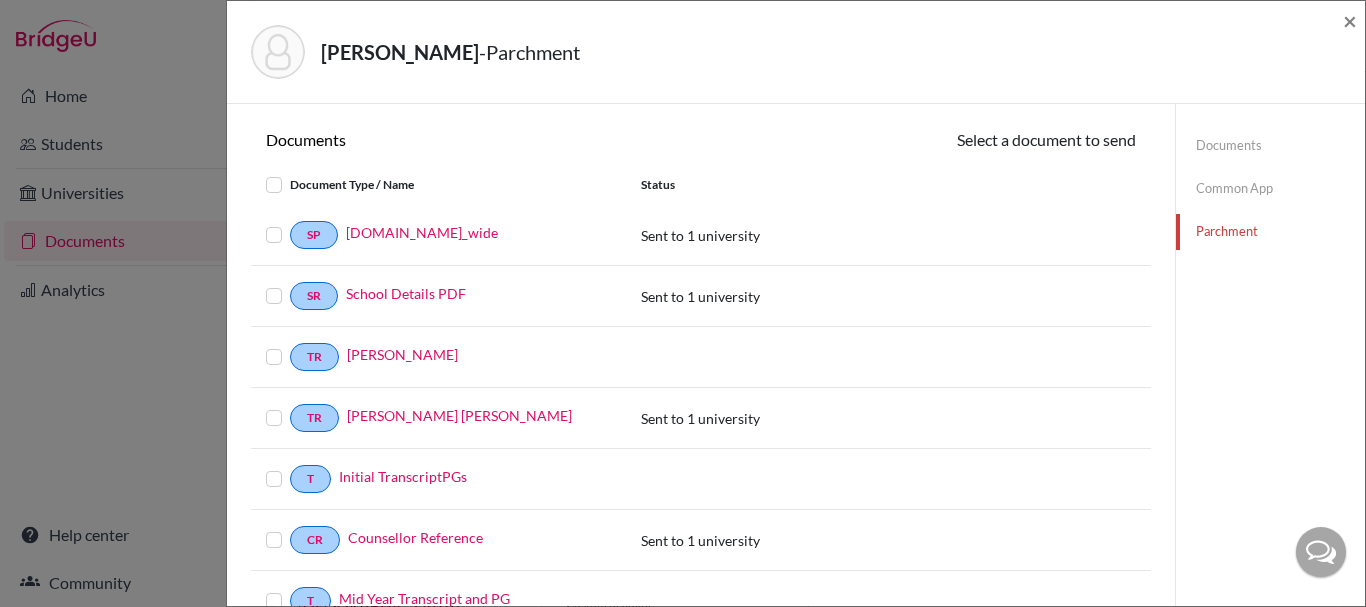 click at bounding box center (290, 223) 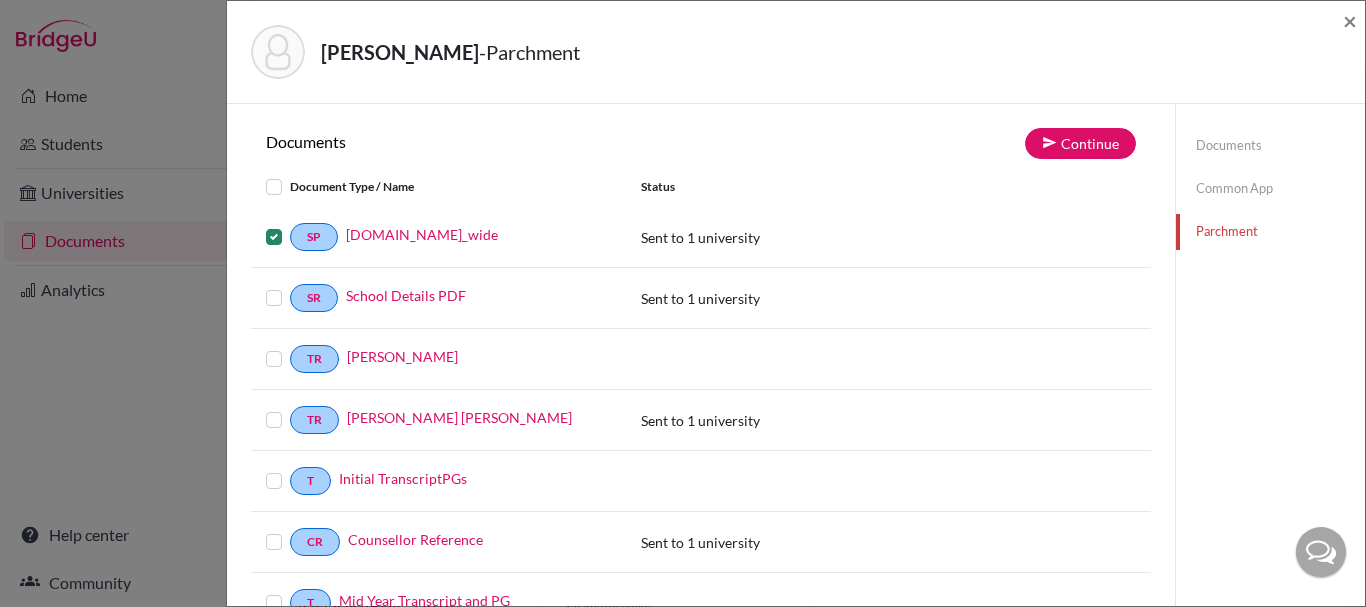 click at bounding box center [290, 286] 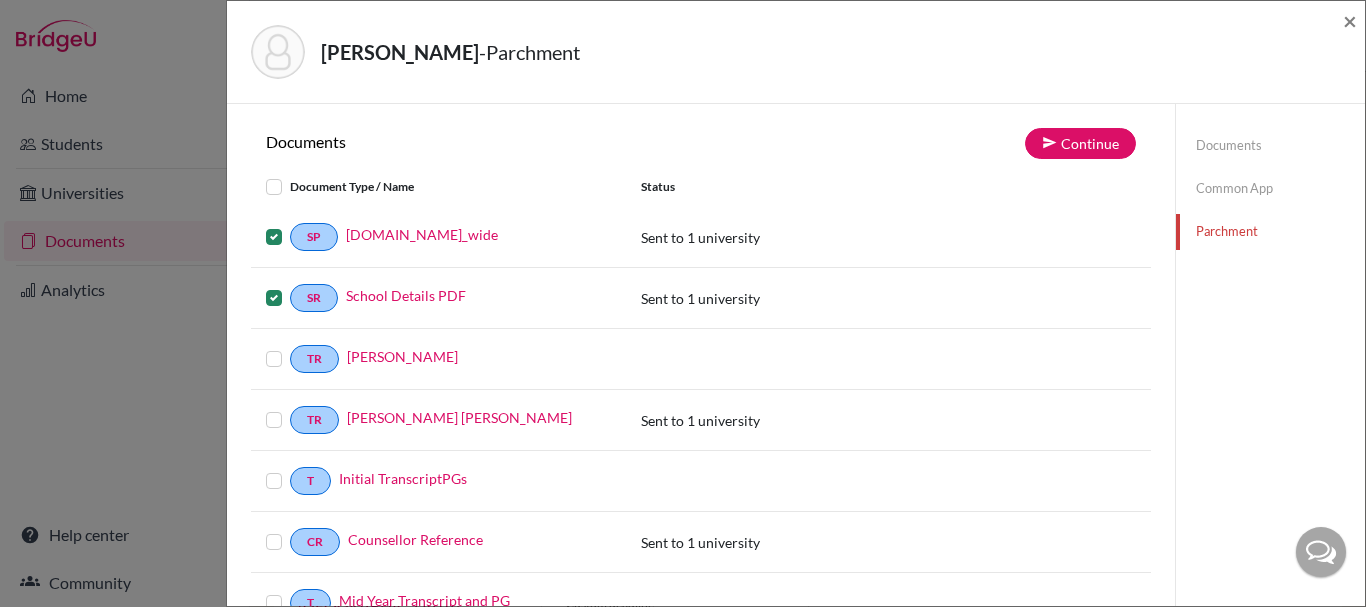 click at bounding box center (290, 347) 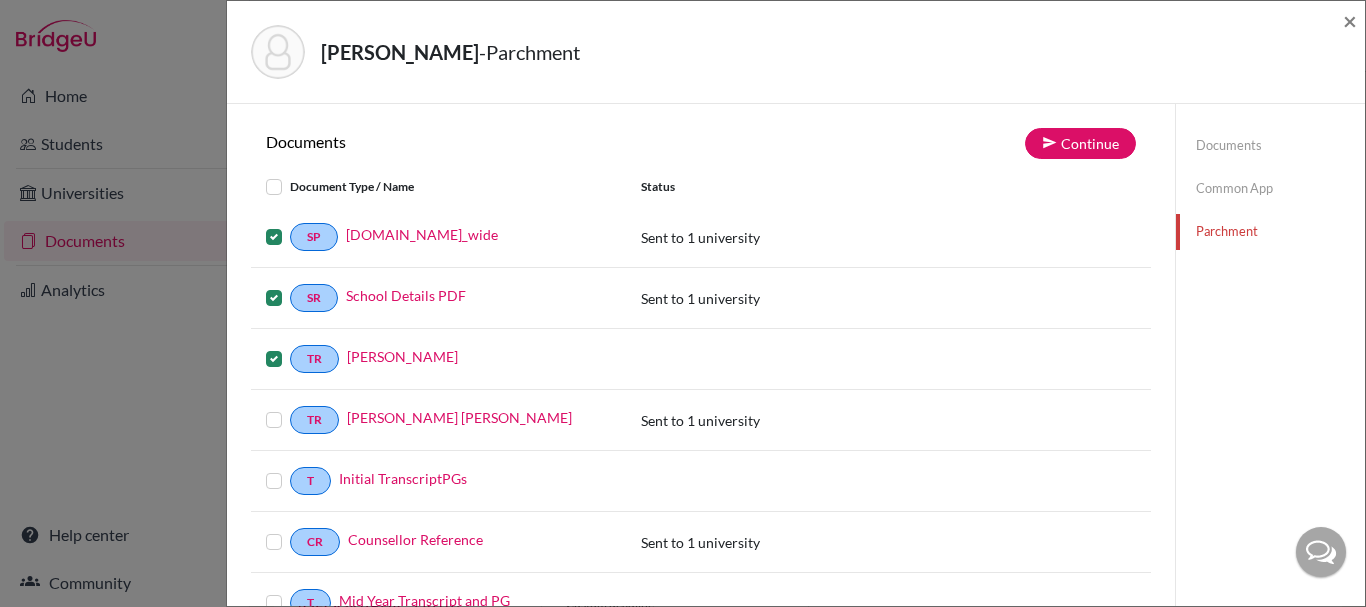 click at bounding box center (290, 408) 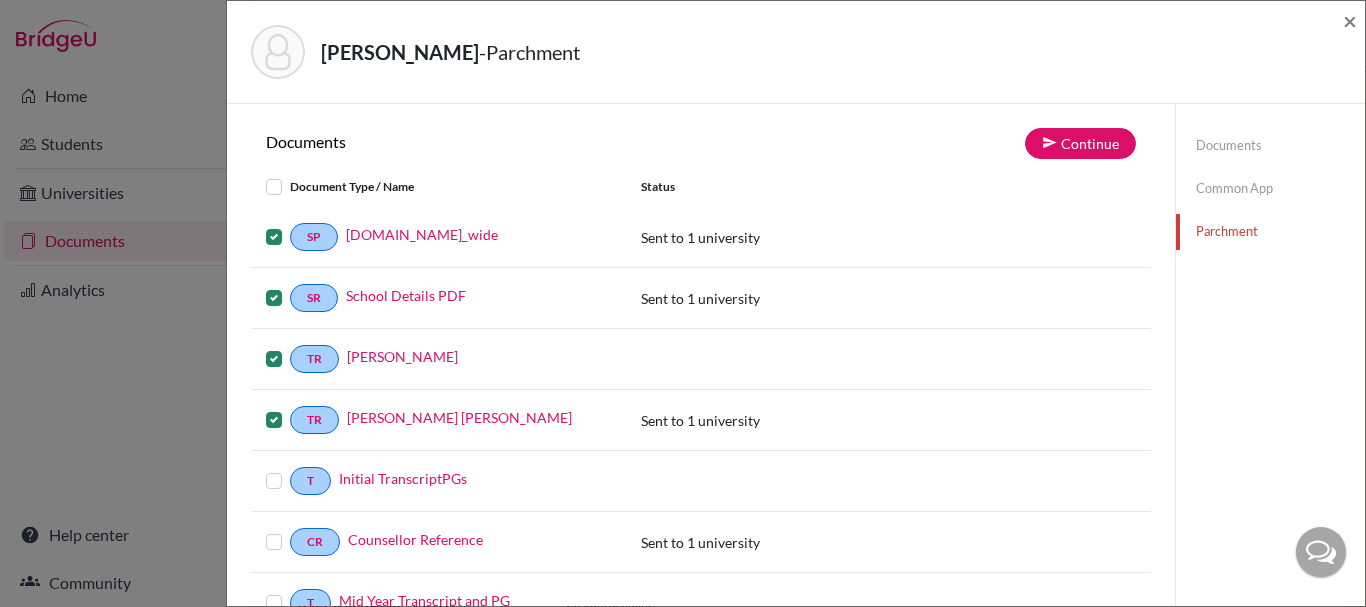 click at bounding box center (290, 530) 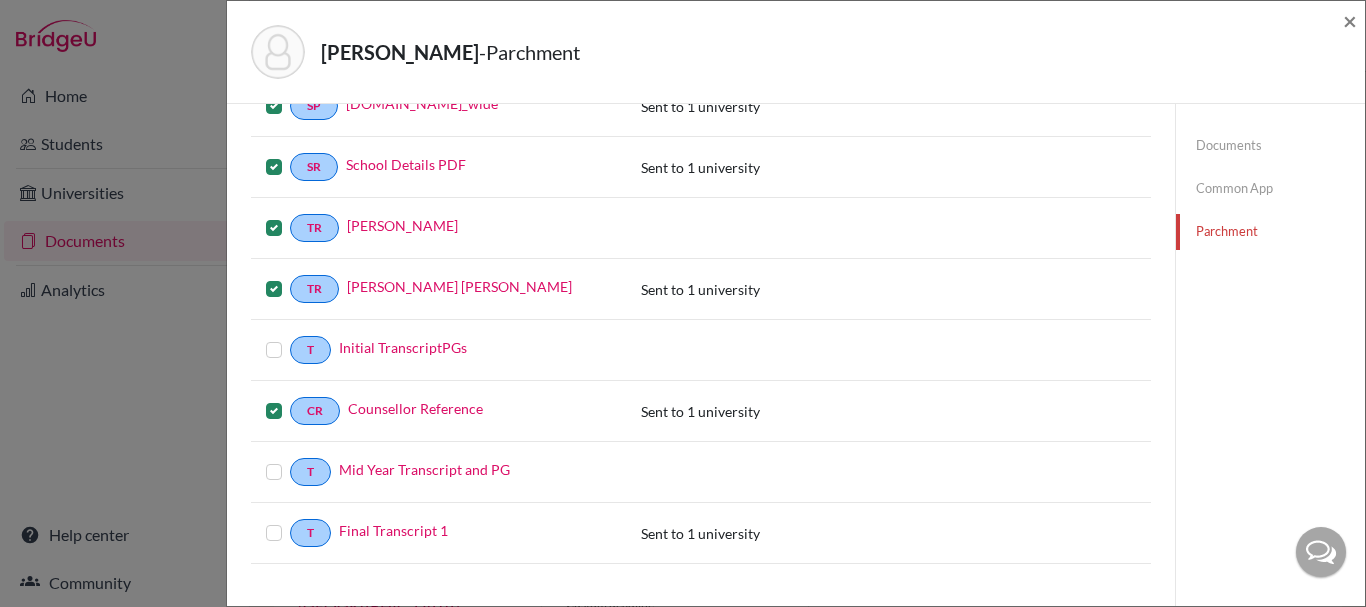 scroll, scrollTop: 161, scrollLeft: 0, axis: vertical 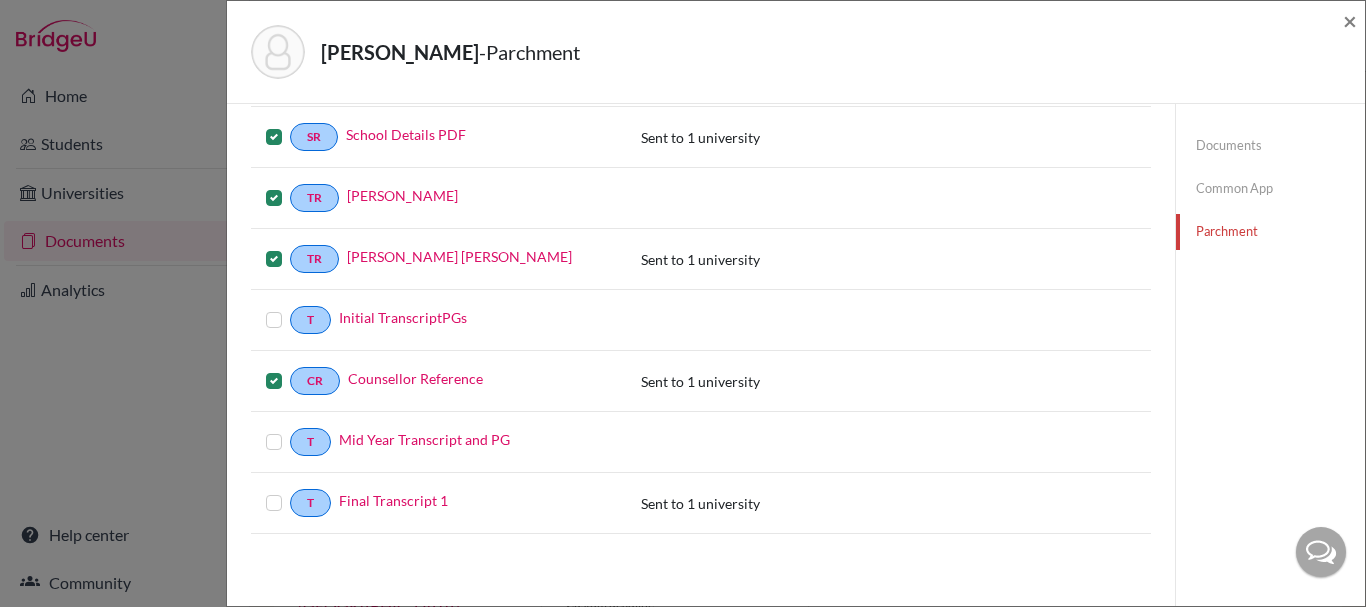 click at bounding box center (290, 491) 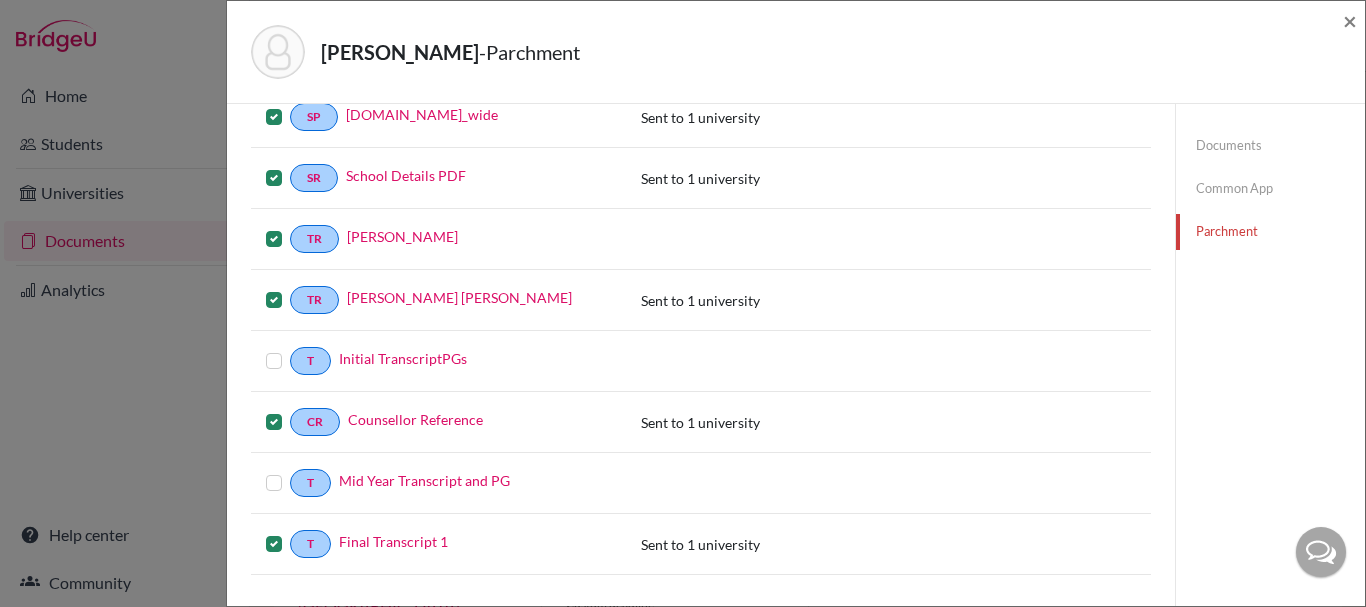 scroll, scrollTop: 0, scrollLeft: 0, axis: both 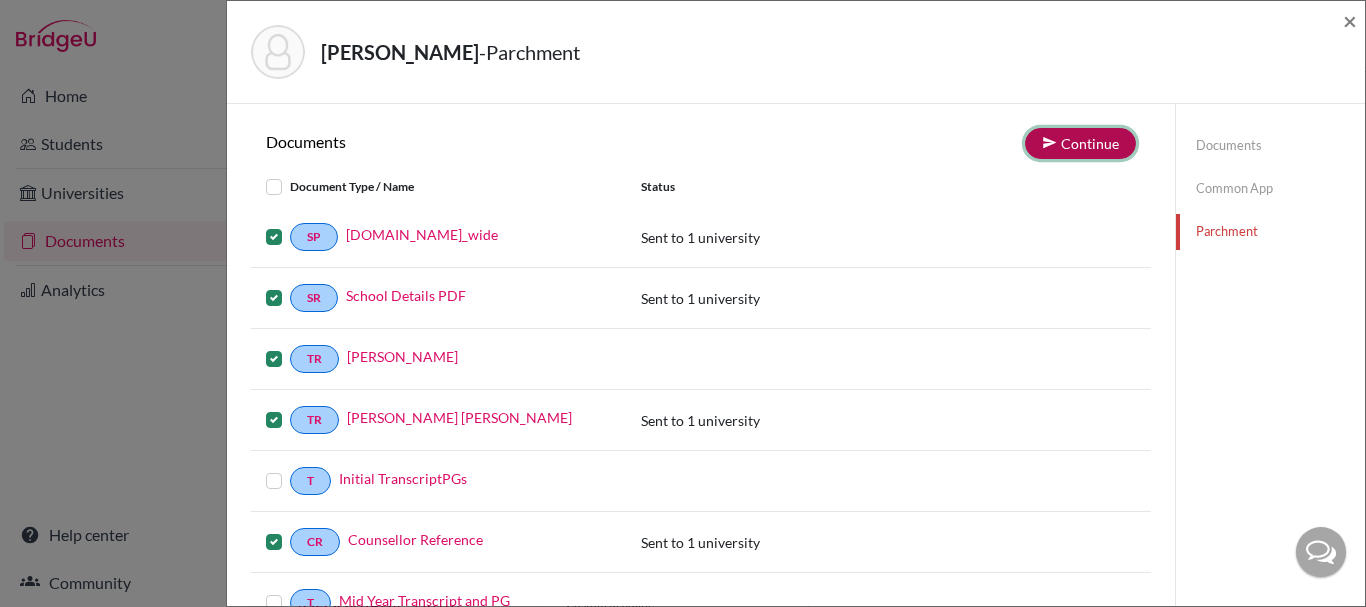 click on "Continue" at bounding box center [1080, 143] 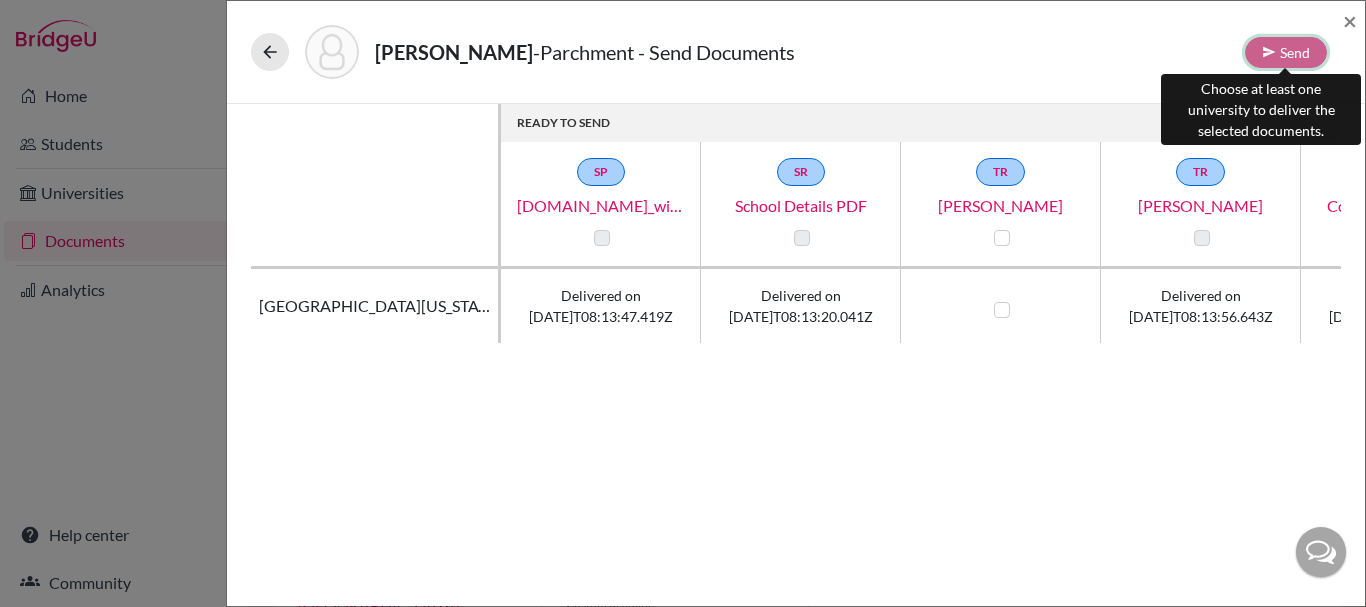 click on "Send" at bounding box center [1286, 52] 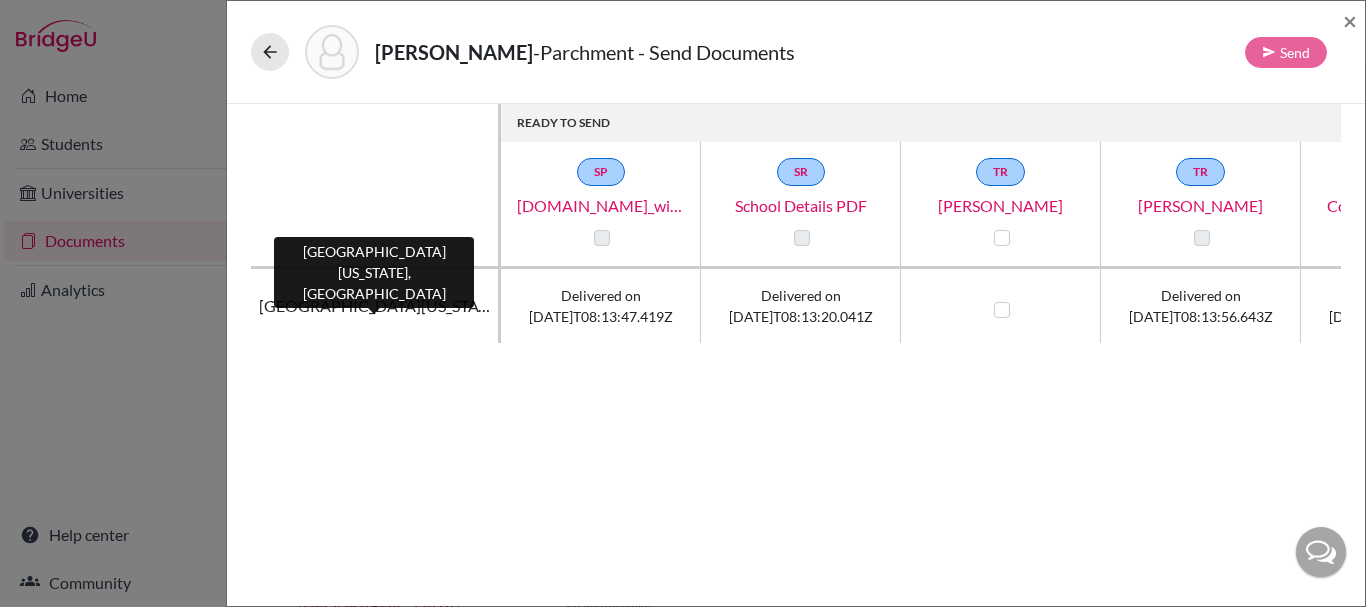 click on "[GEOGRAPHIC_DATA][US_STATE], [GEOGRAPHIC_DATA]" at bounding box center [374, 306] 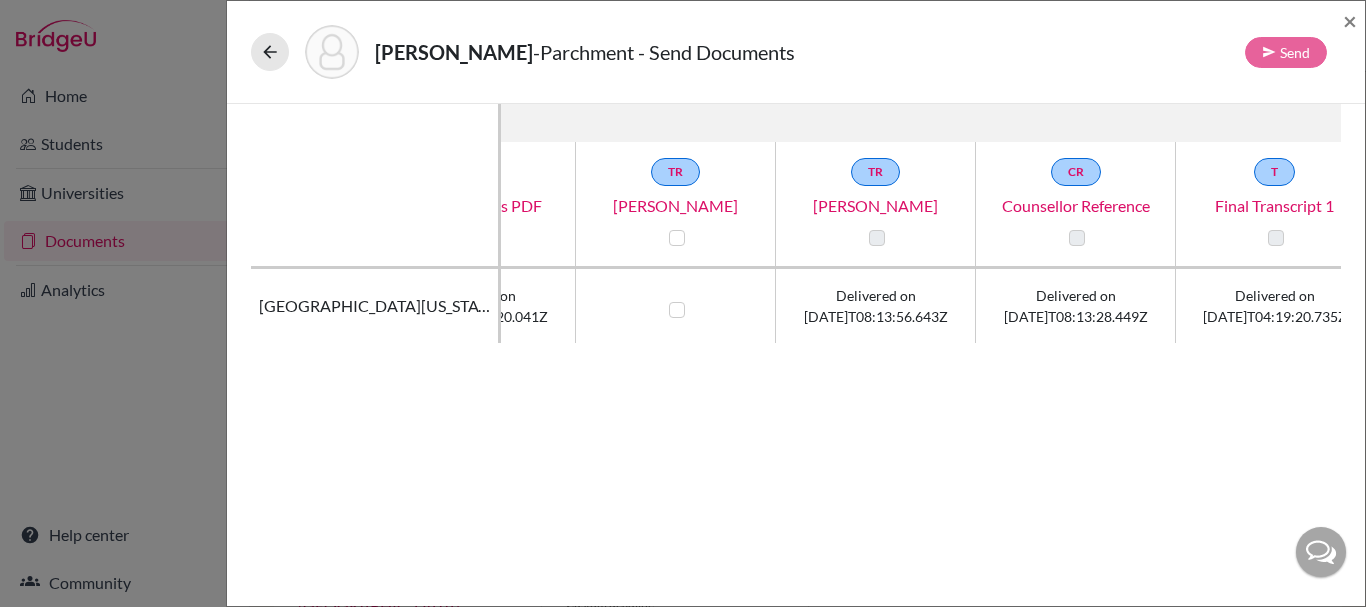 scroll, scrollTop: 0, scrollLeft: 375, axis: horizontal 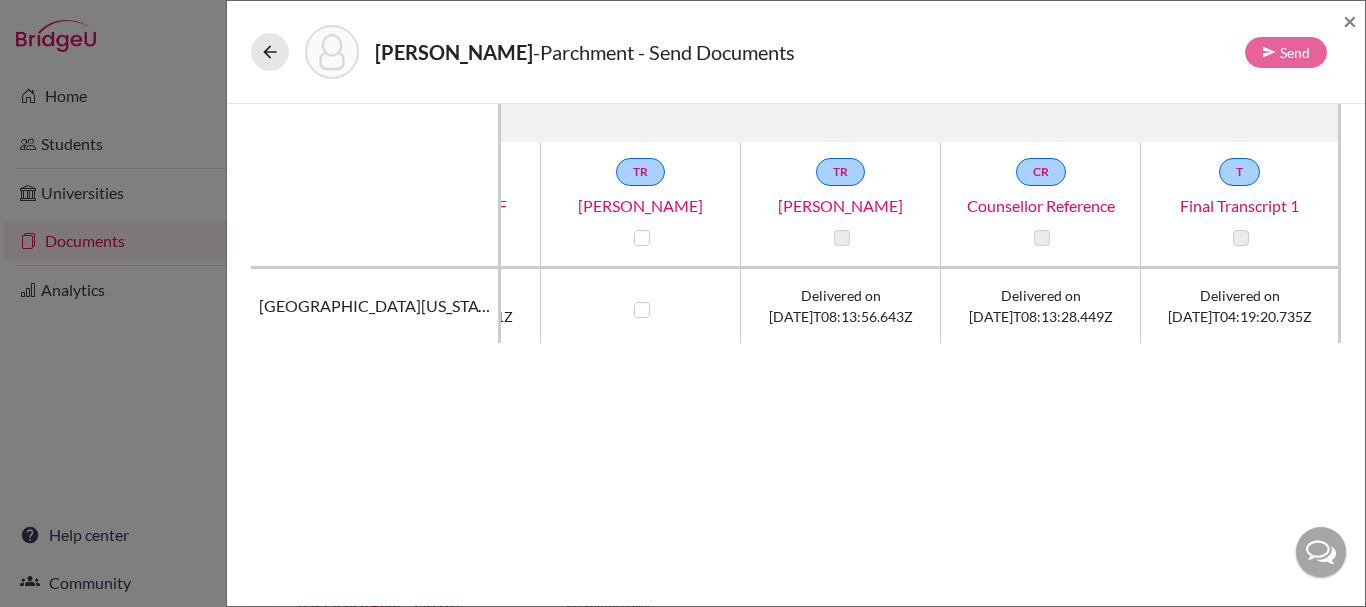 click at bounding box center [1241, 238] 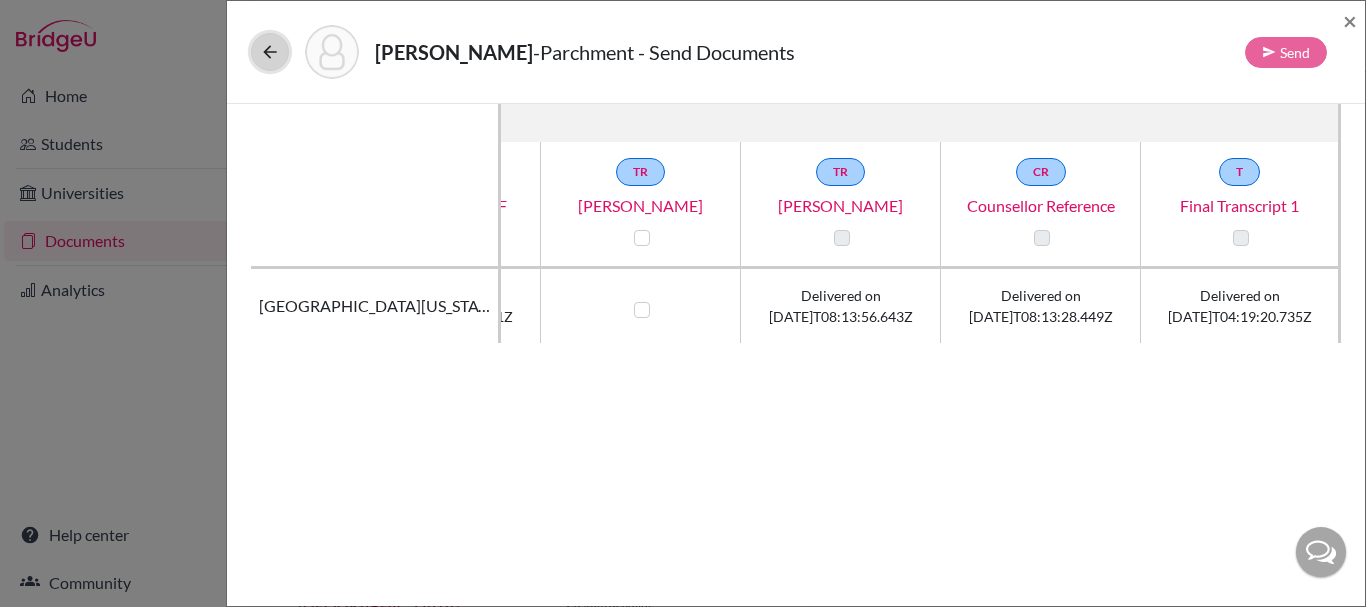 click at bounding box center (270, 52) 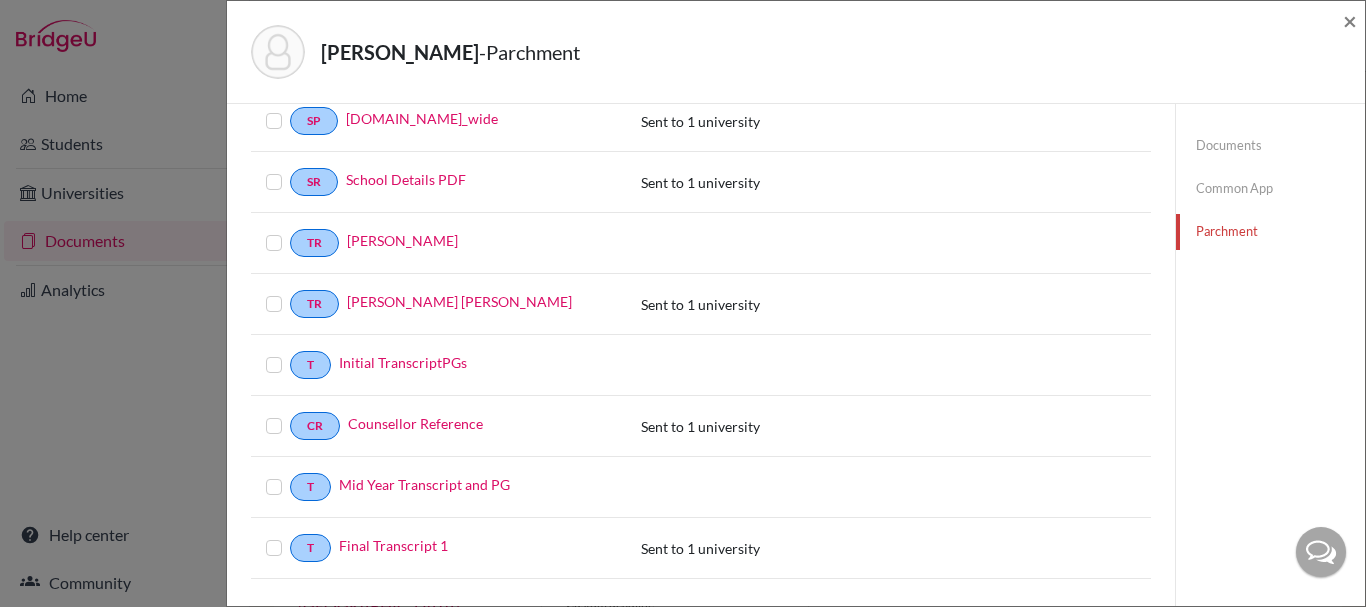 scroll, scrollTop: 159, scrollLeft: 0, axis: vertical 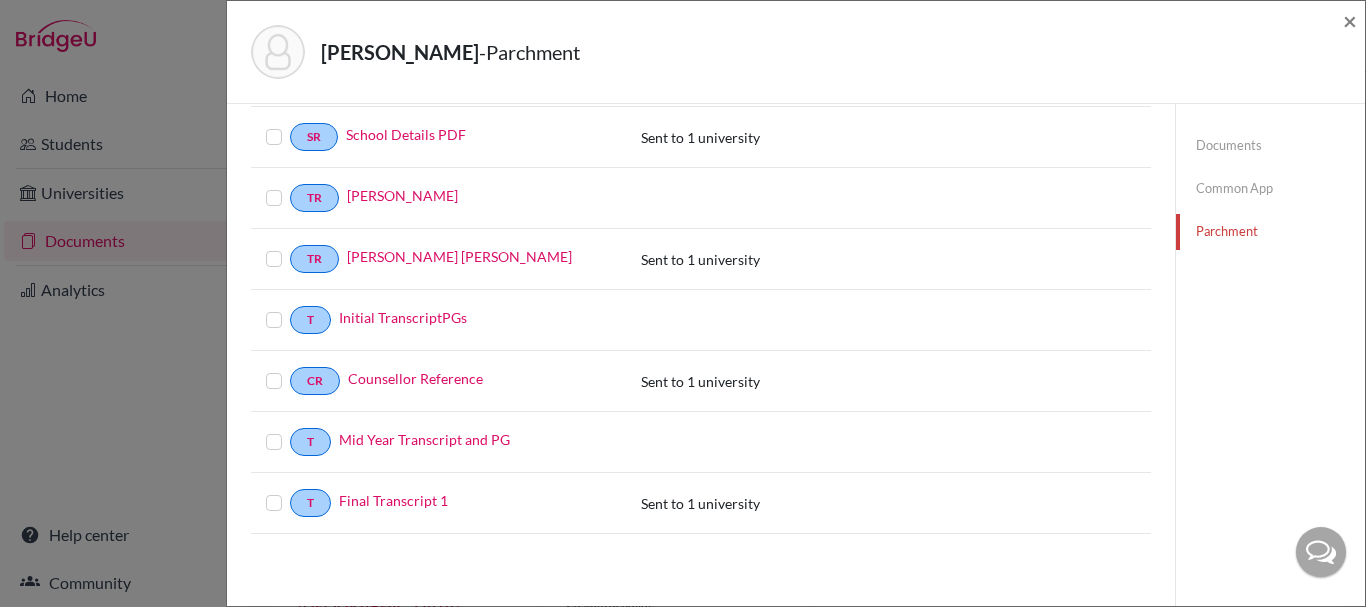click on "Common App" 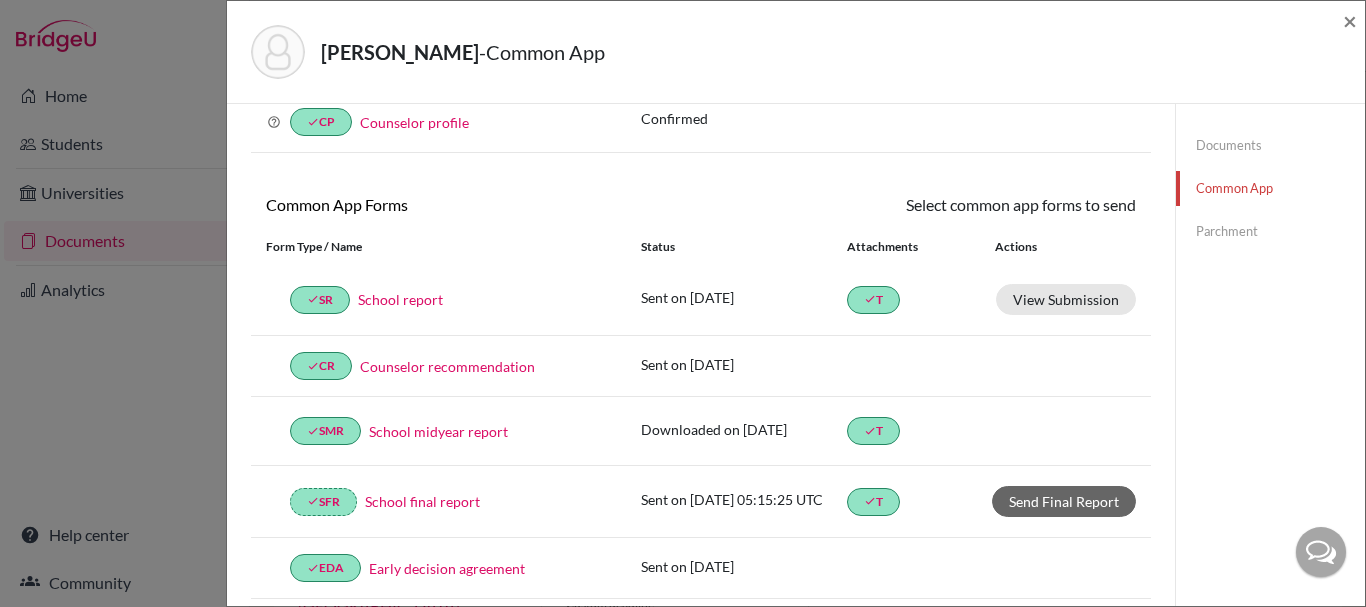 scroll, scrollTop: 159, scrollLeft: 0, axis: vertical 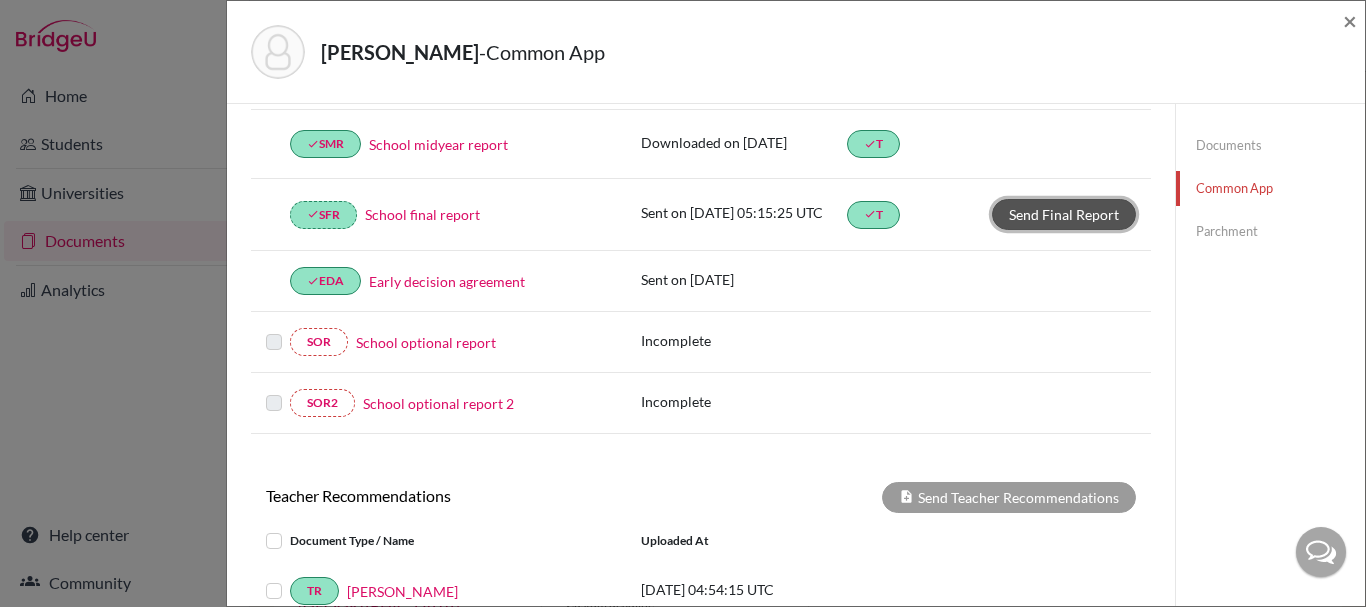 click on "Send Final Report" at bounding box center (1064, 214) 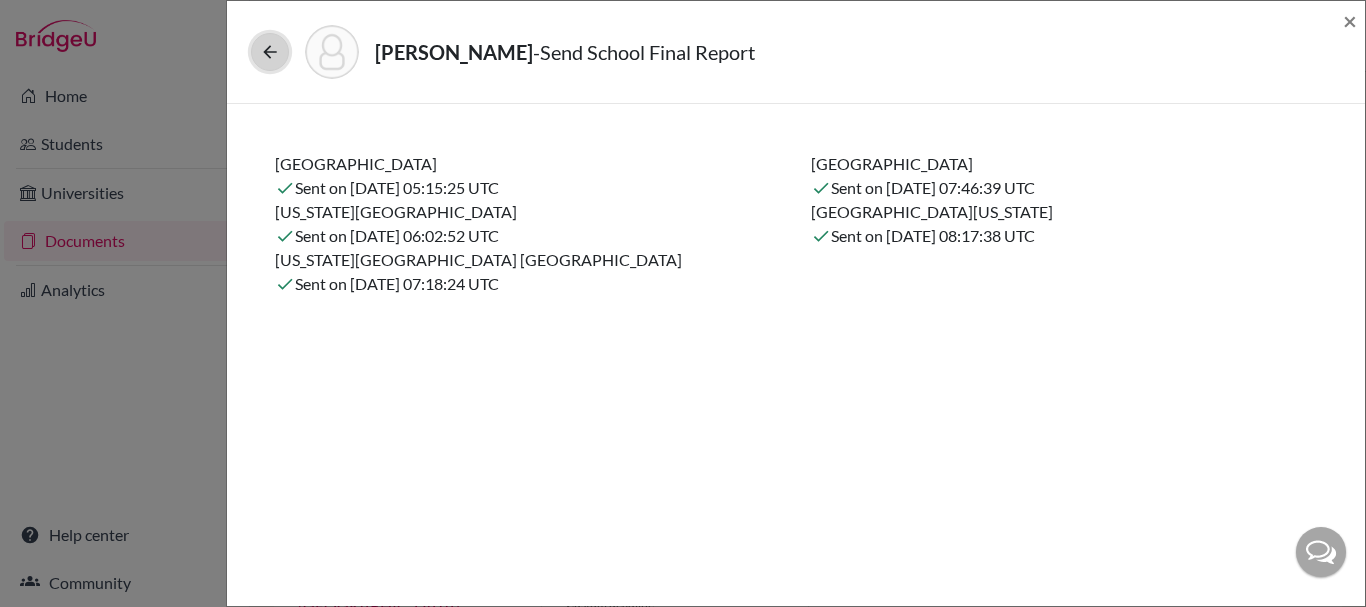 click at bounding box center (270, 52) 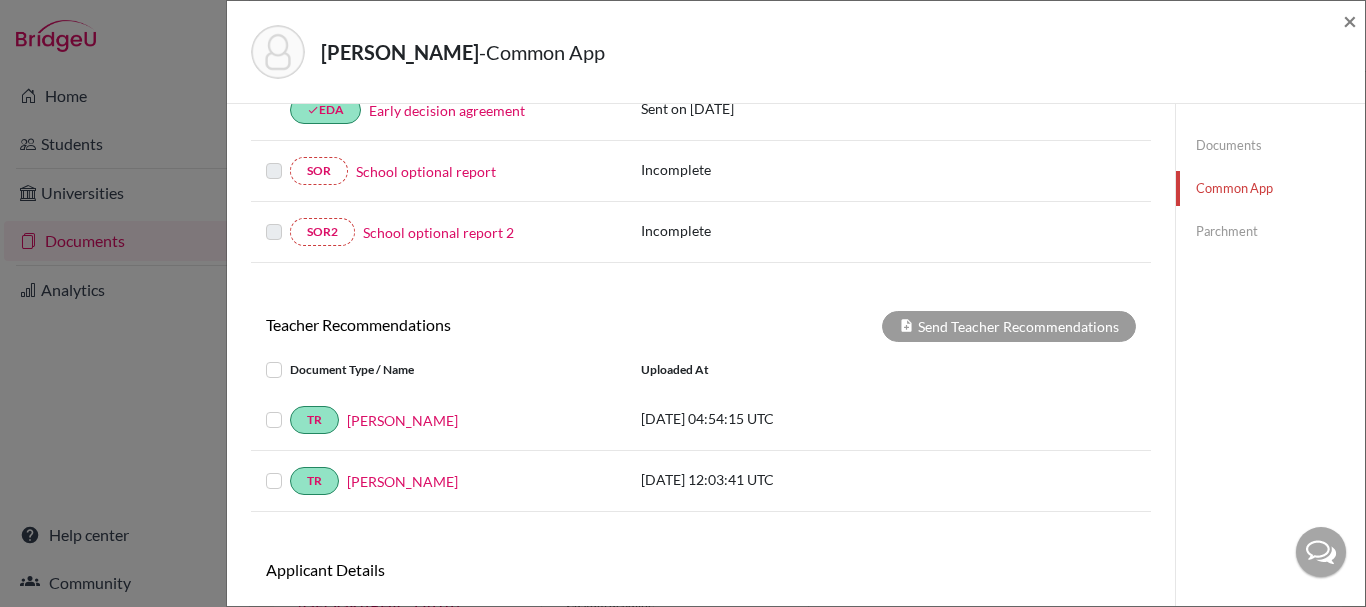 scroll, scrollTop: 576, scrollLeft: 0, axis: vertical 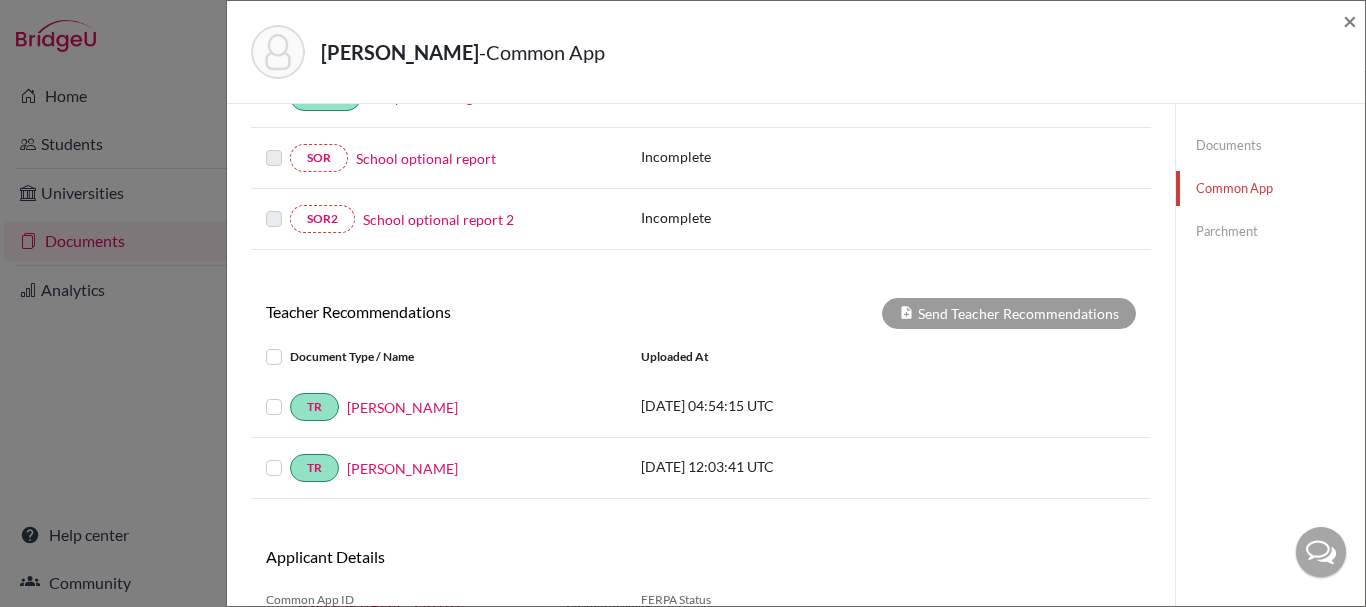 click on "Documents" 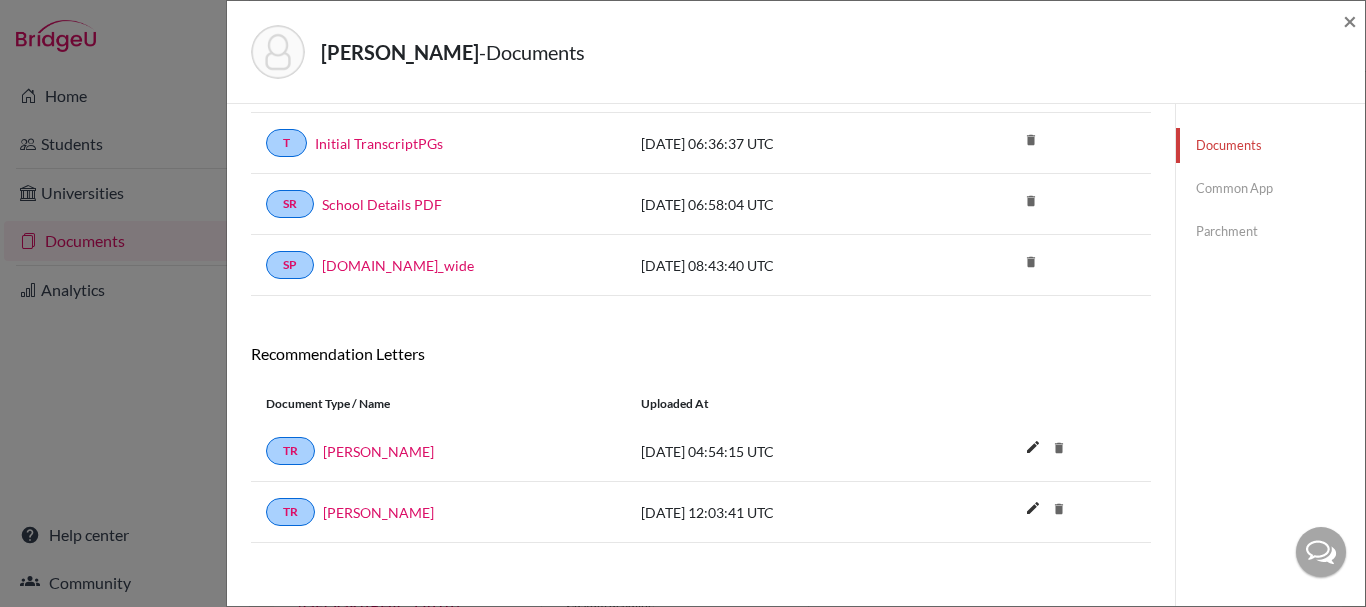 scroll, scrollTop: 537, scrollLeft: 0, axis: vertical 